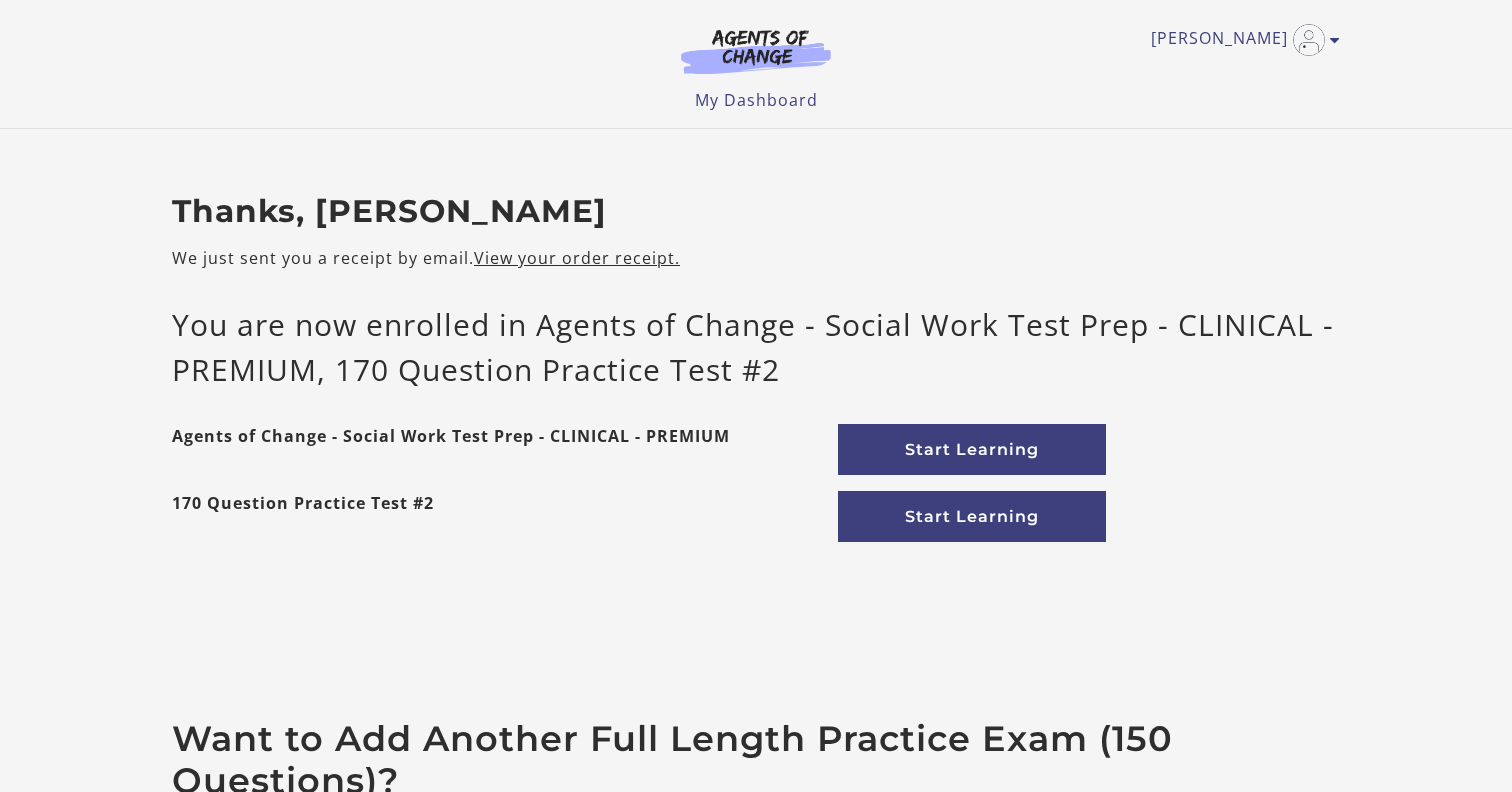 scroll, scrollTop: 0, scrollLeft: 0, axis: both 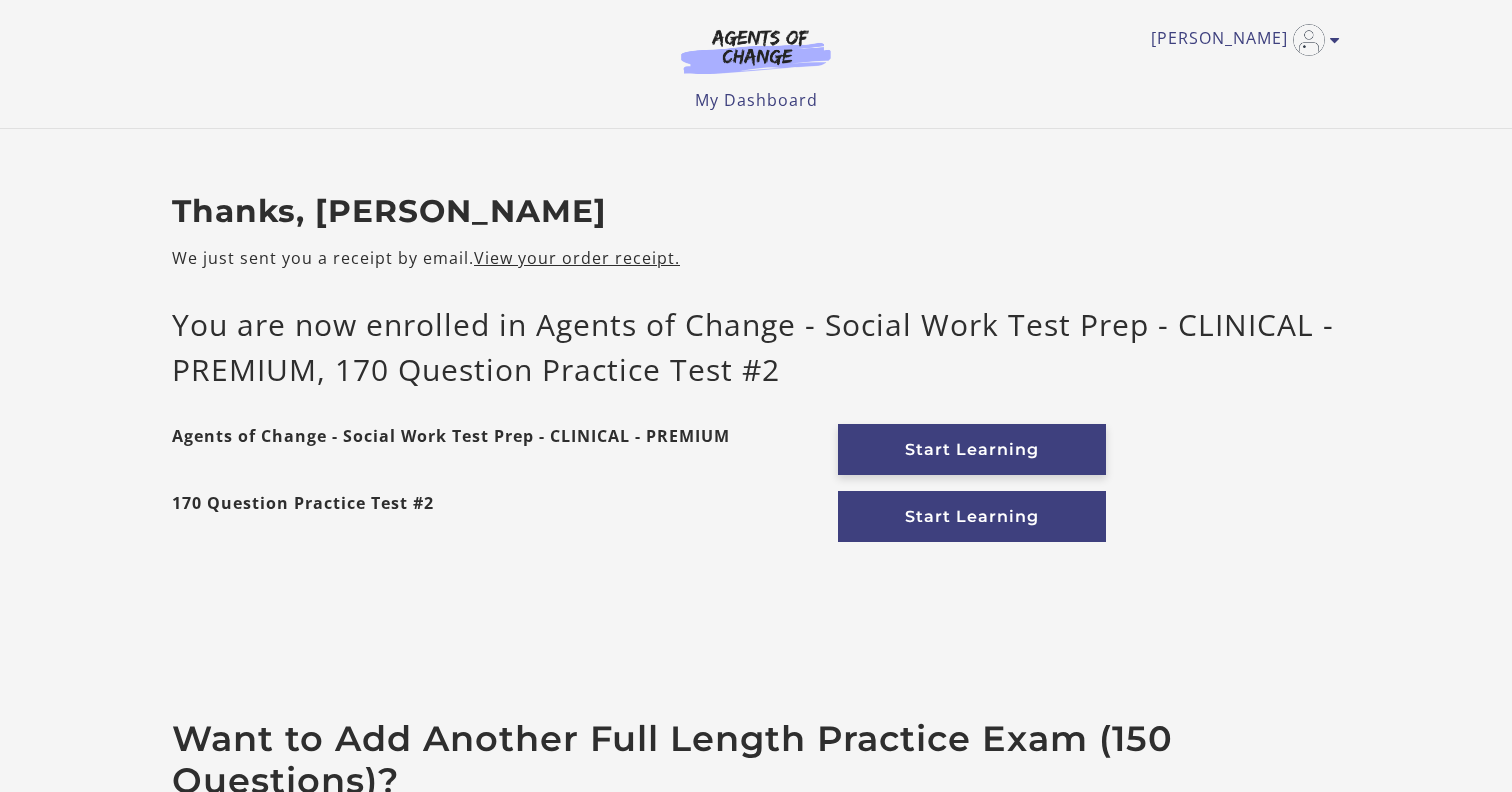 click on "Start Learning" at bounding box center (972, 449) 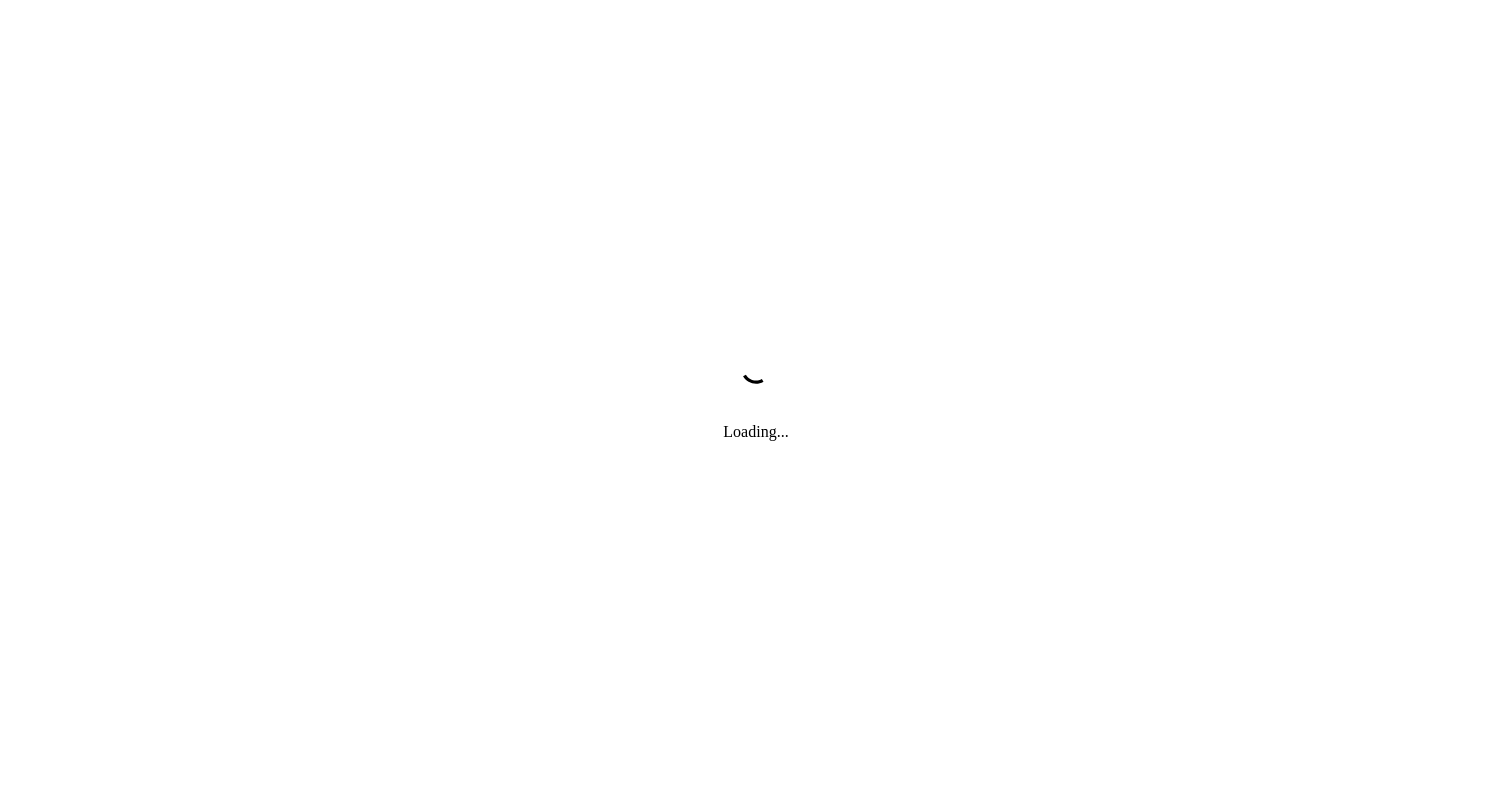 scroll, scrollTop: 0, scrollLeft: 0, axis: both 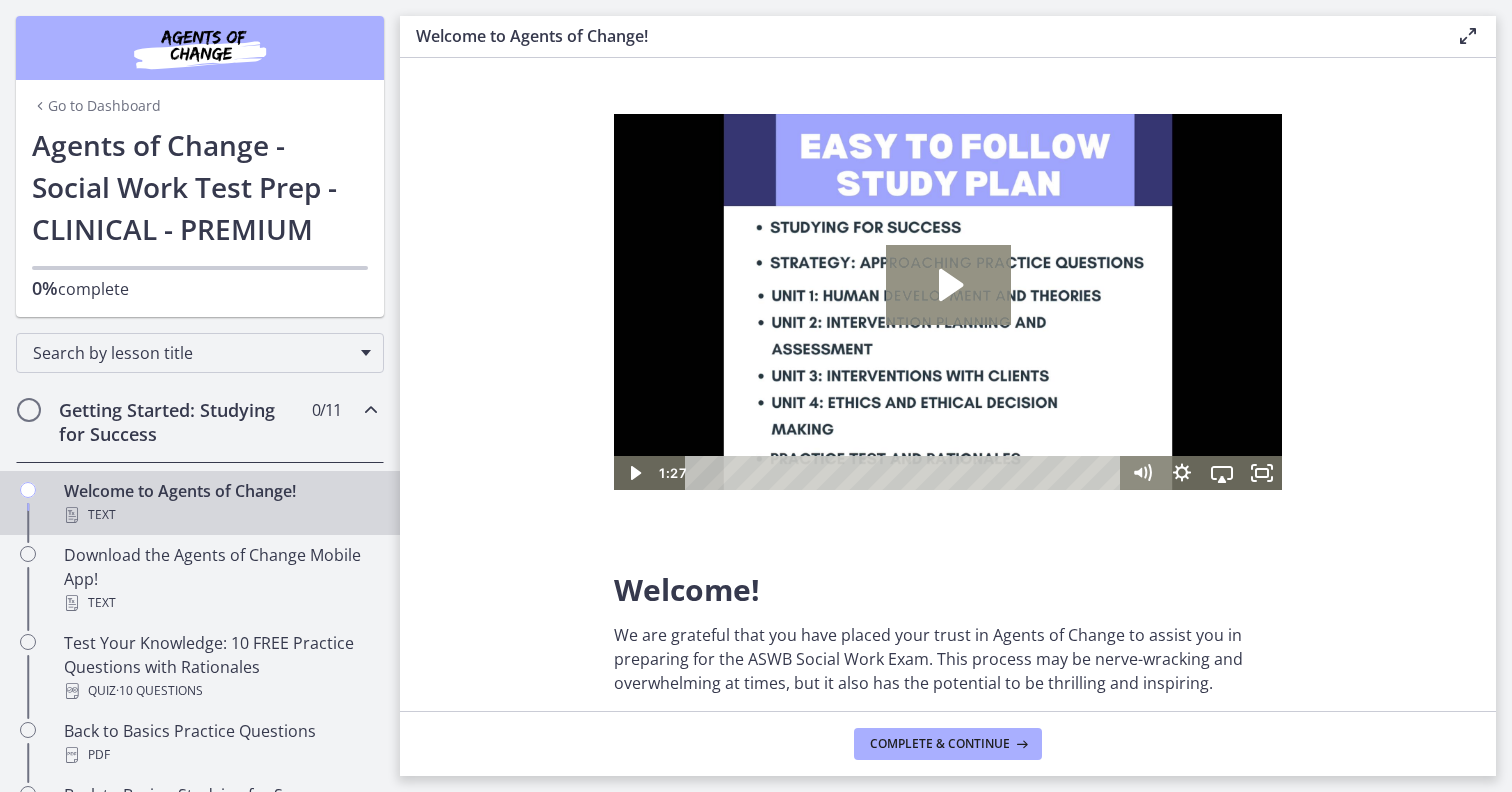 click 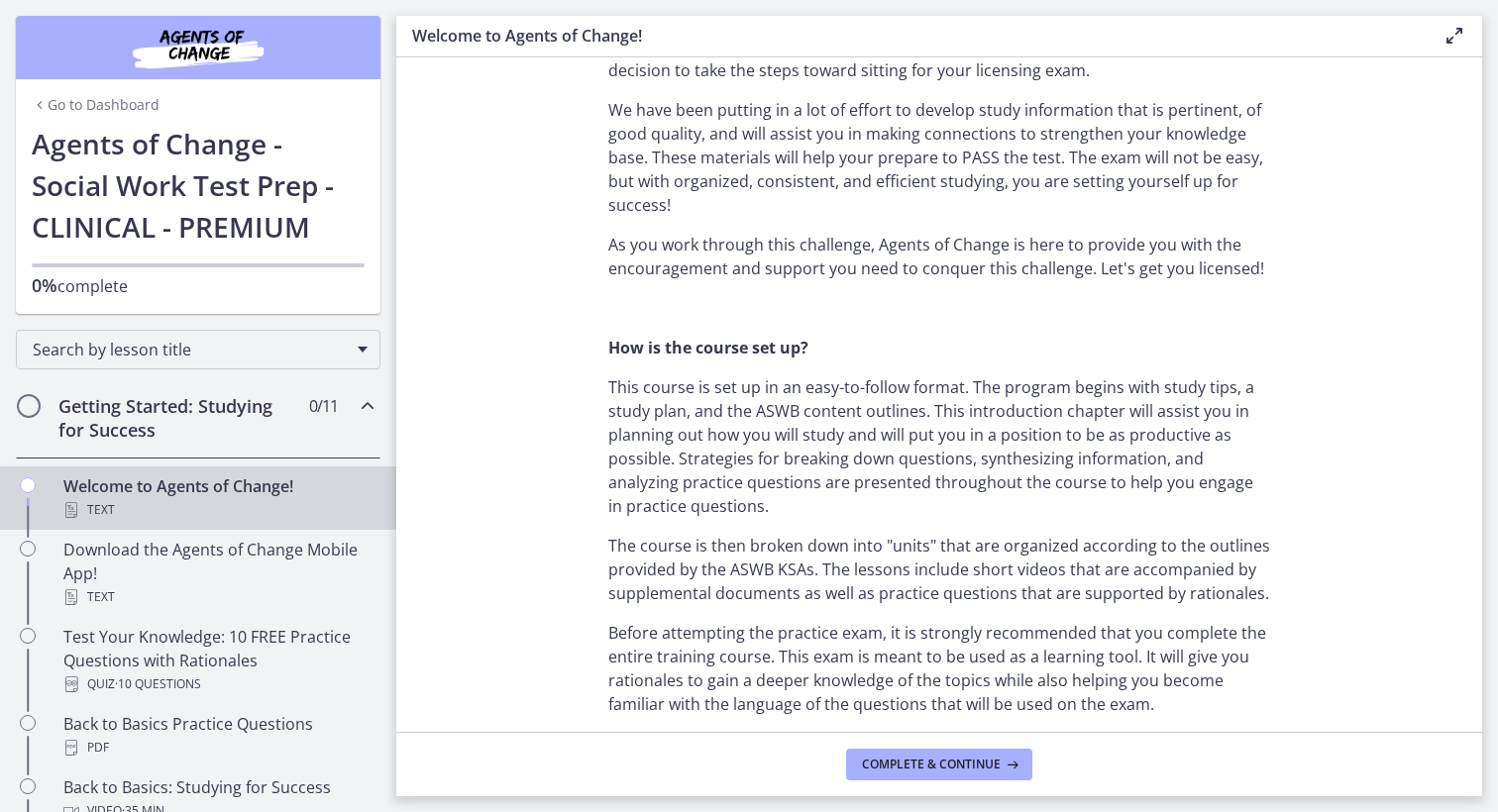 scroll, scrollTop: 670, scrollLeft: 0, axis: vertical 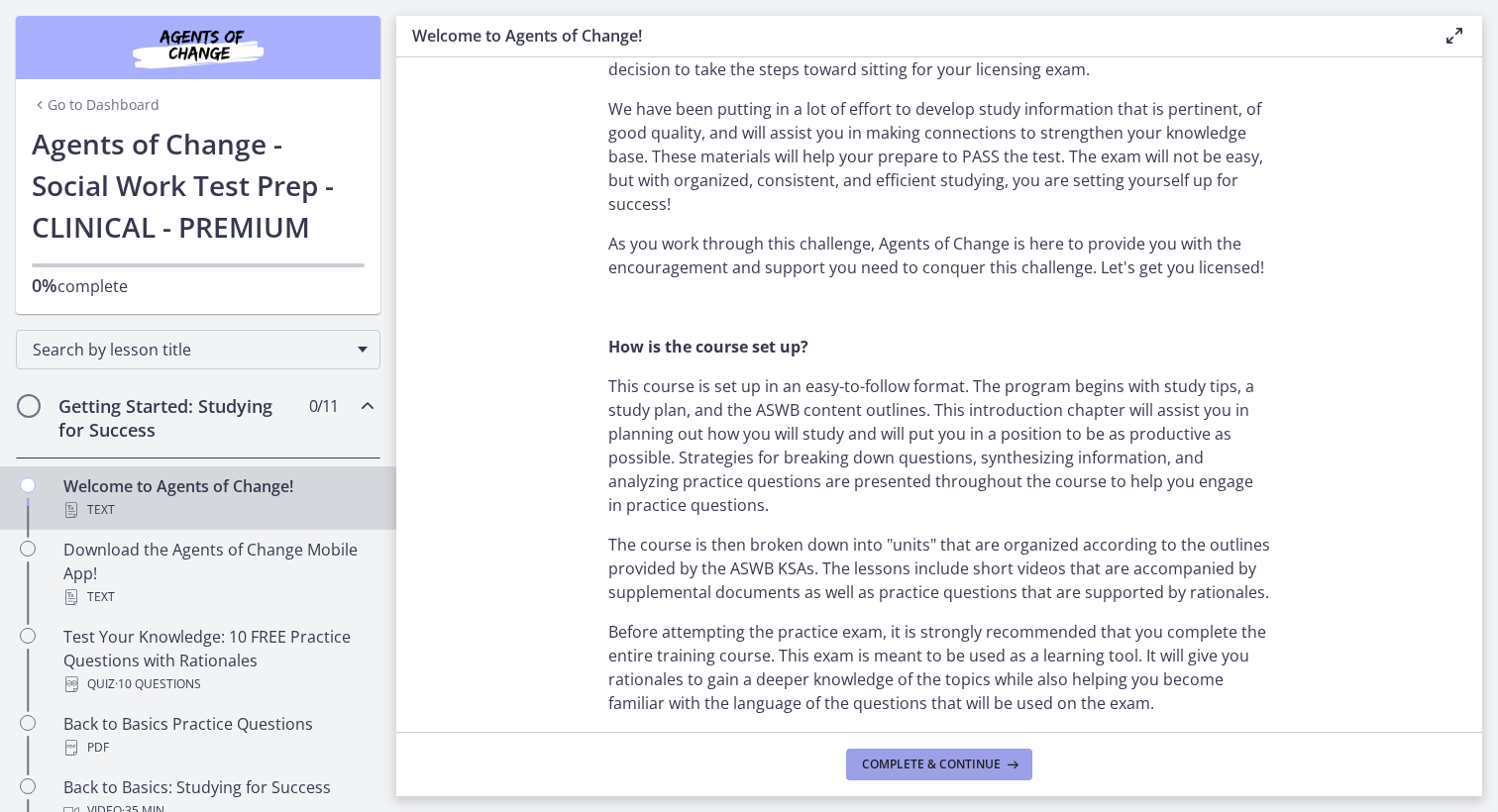 click on "Complete & continue" at bounding box center (931, 764) 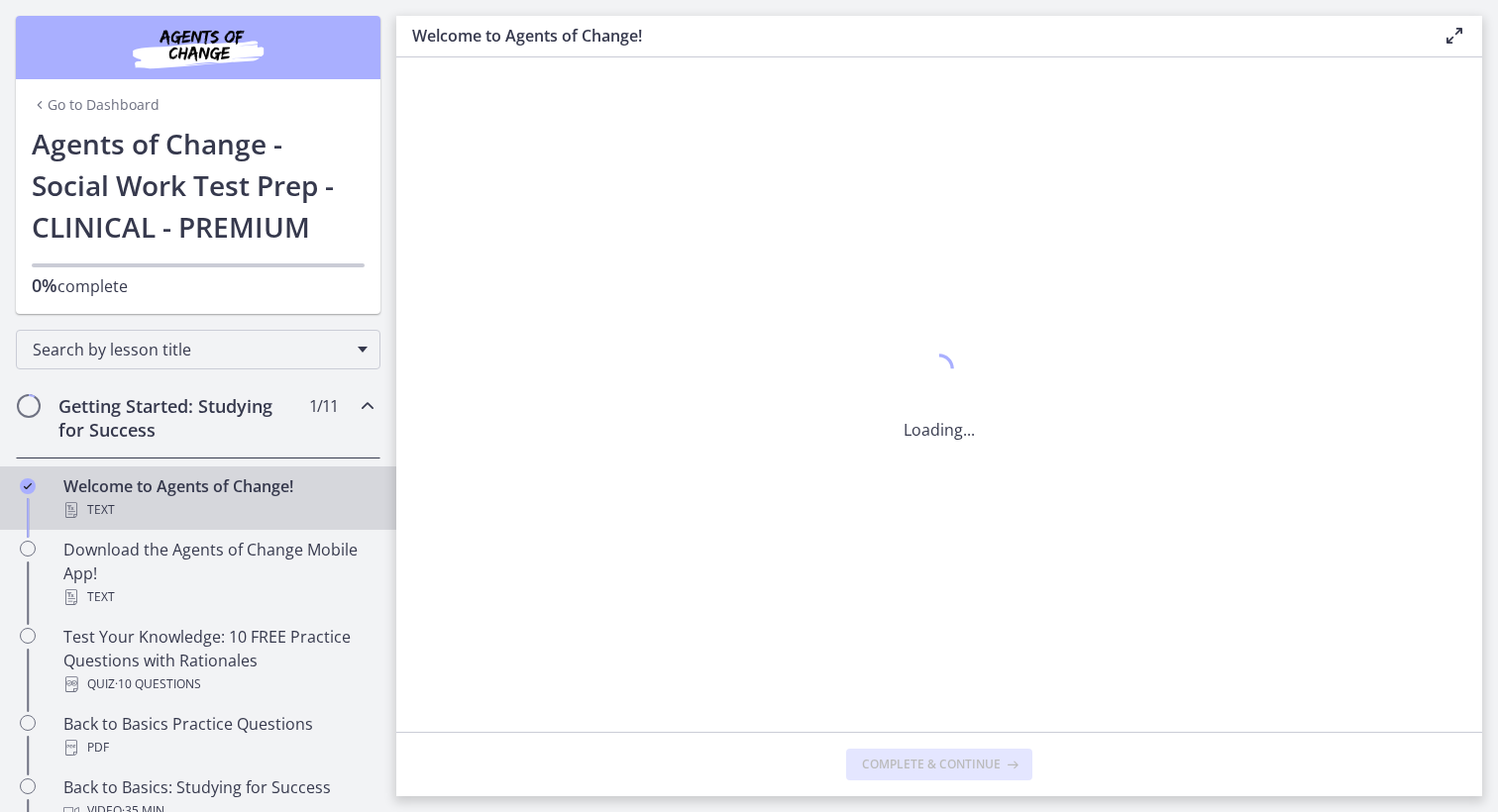 scroll, scrollTop: 0, scrollLeft: 0, axis: both 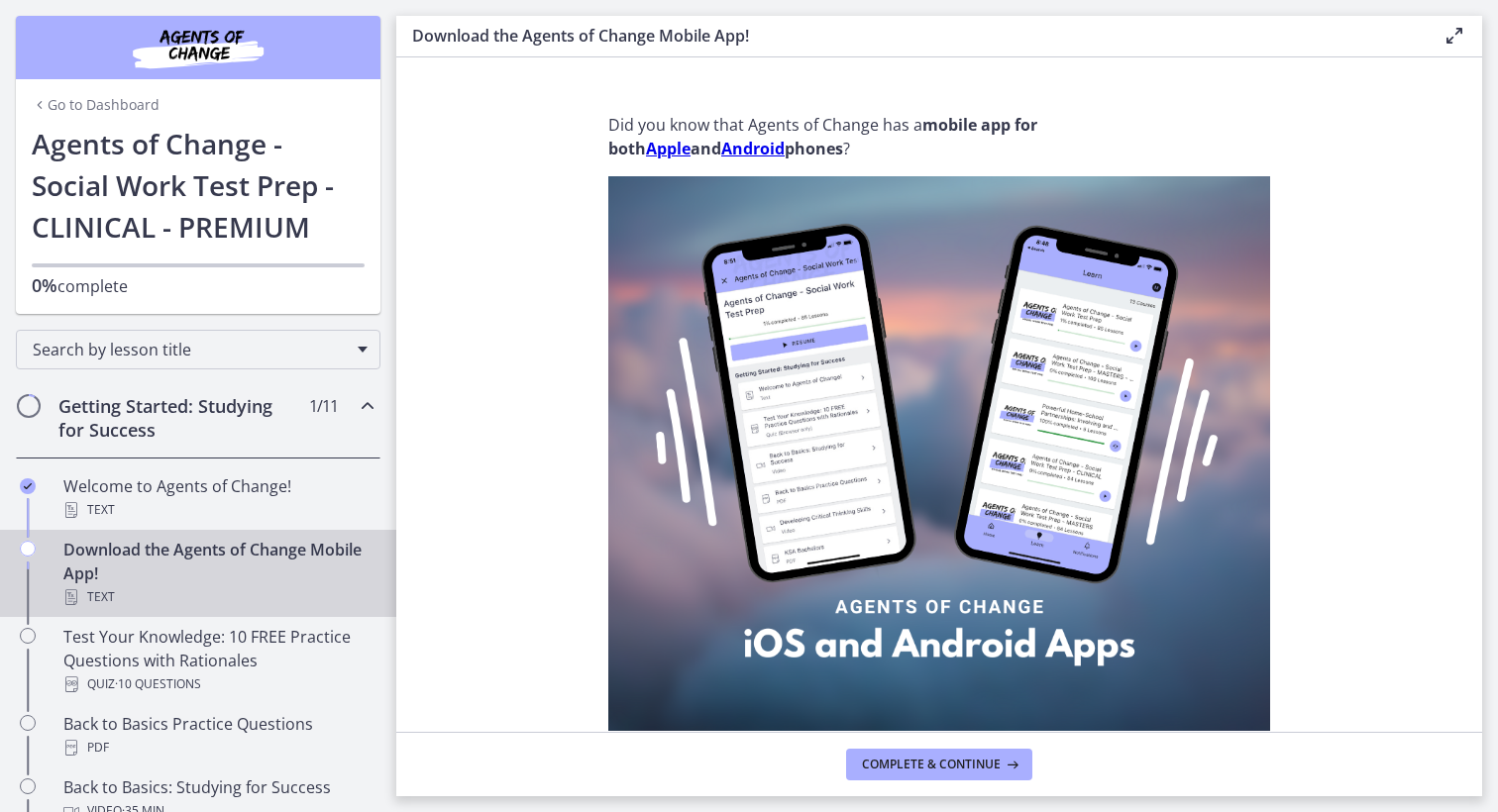 click on "Download the Agents of Change Mobile App!
Text" at bounding box center (198, 573) 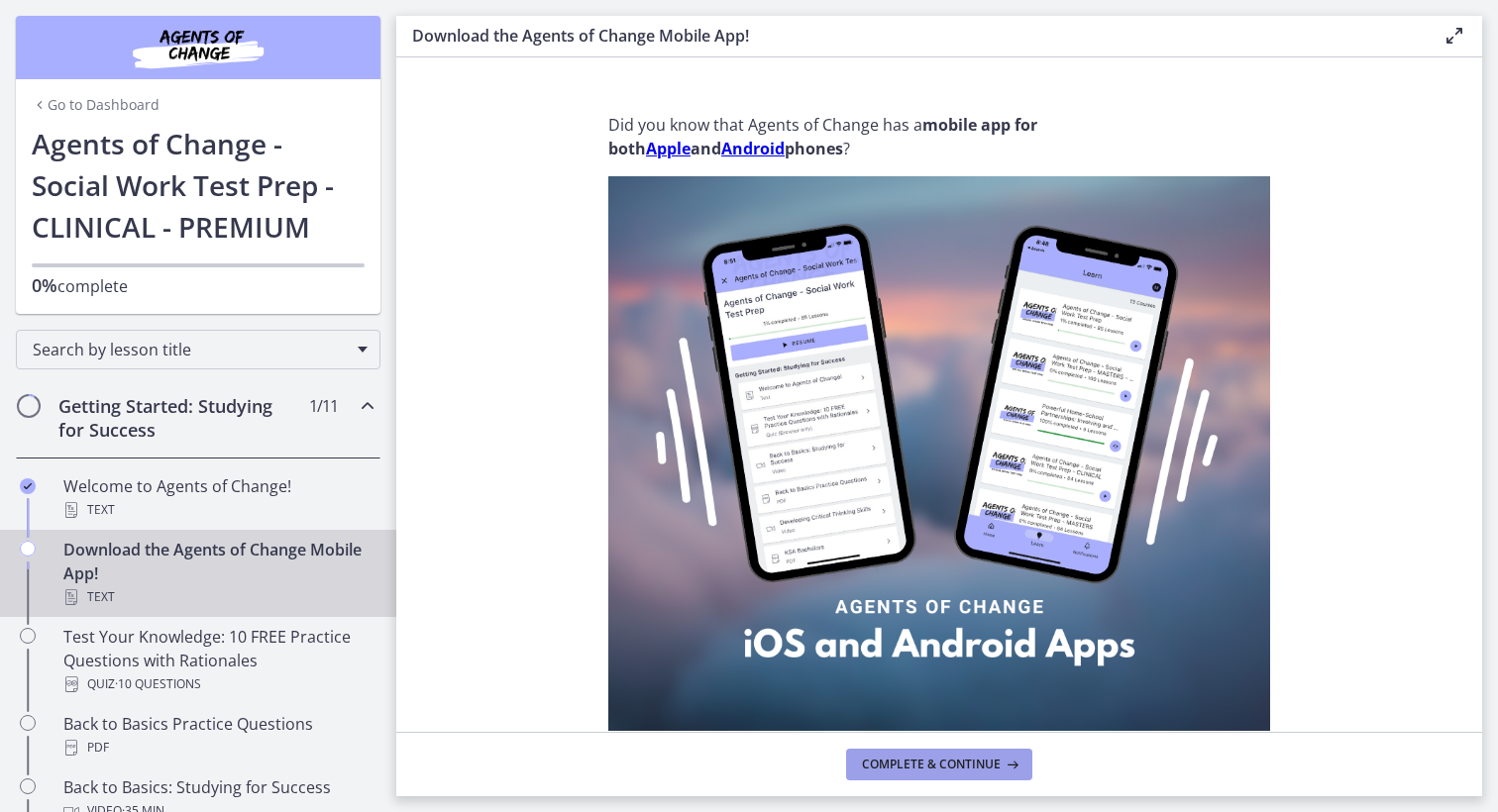 click on "Complete & continue" at bounding box center [931, 764] 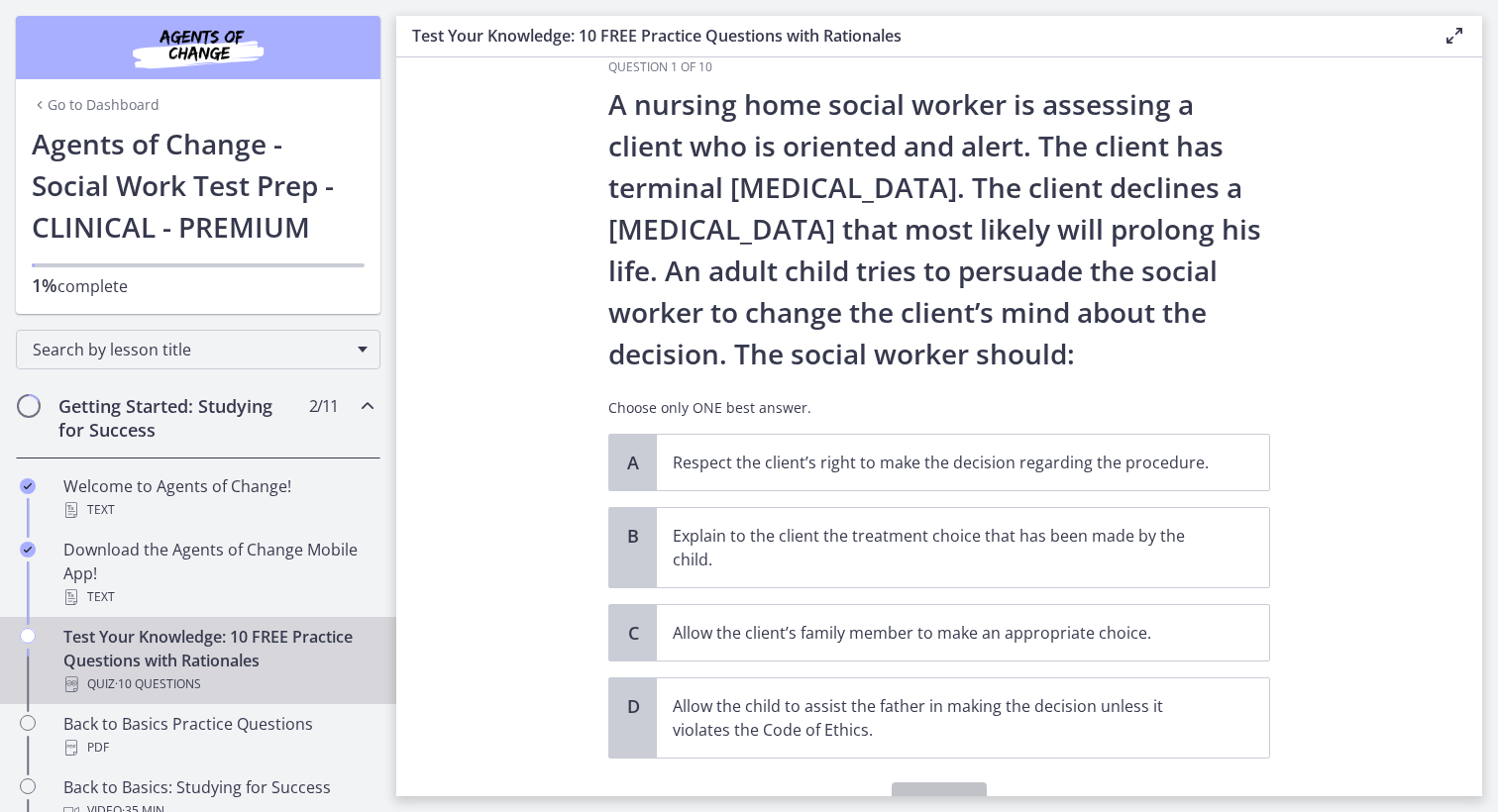 scroll, scrollTop: 36, scrollLeft: 0, axis: vertical 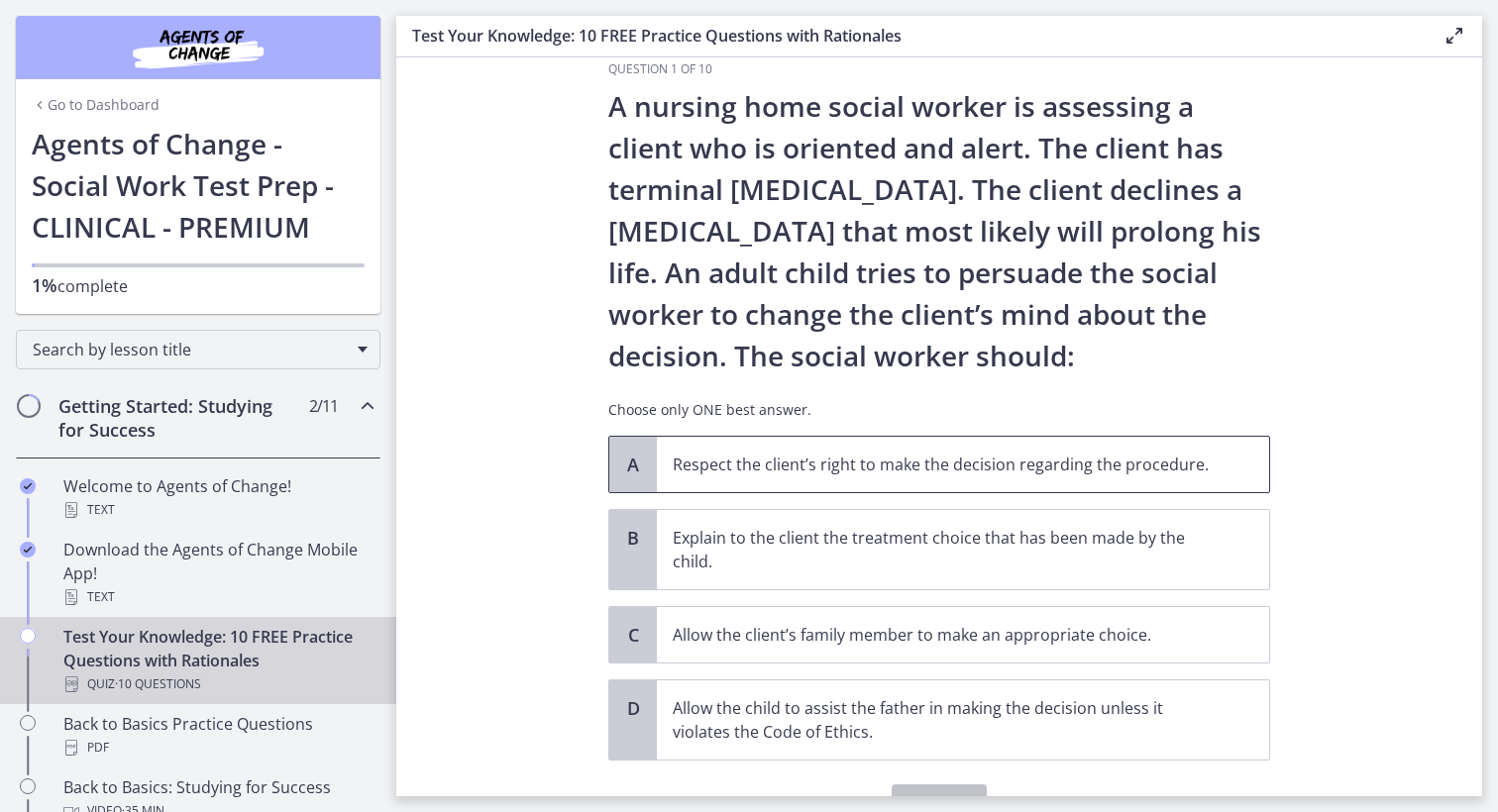 click on "Respect the client’s right to make the decision regarding the procedure." at bounding box center [943, 464] 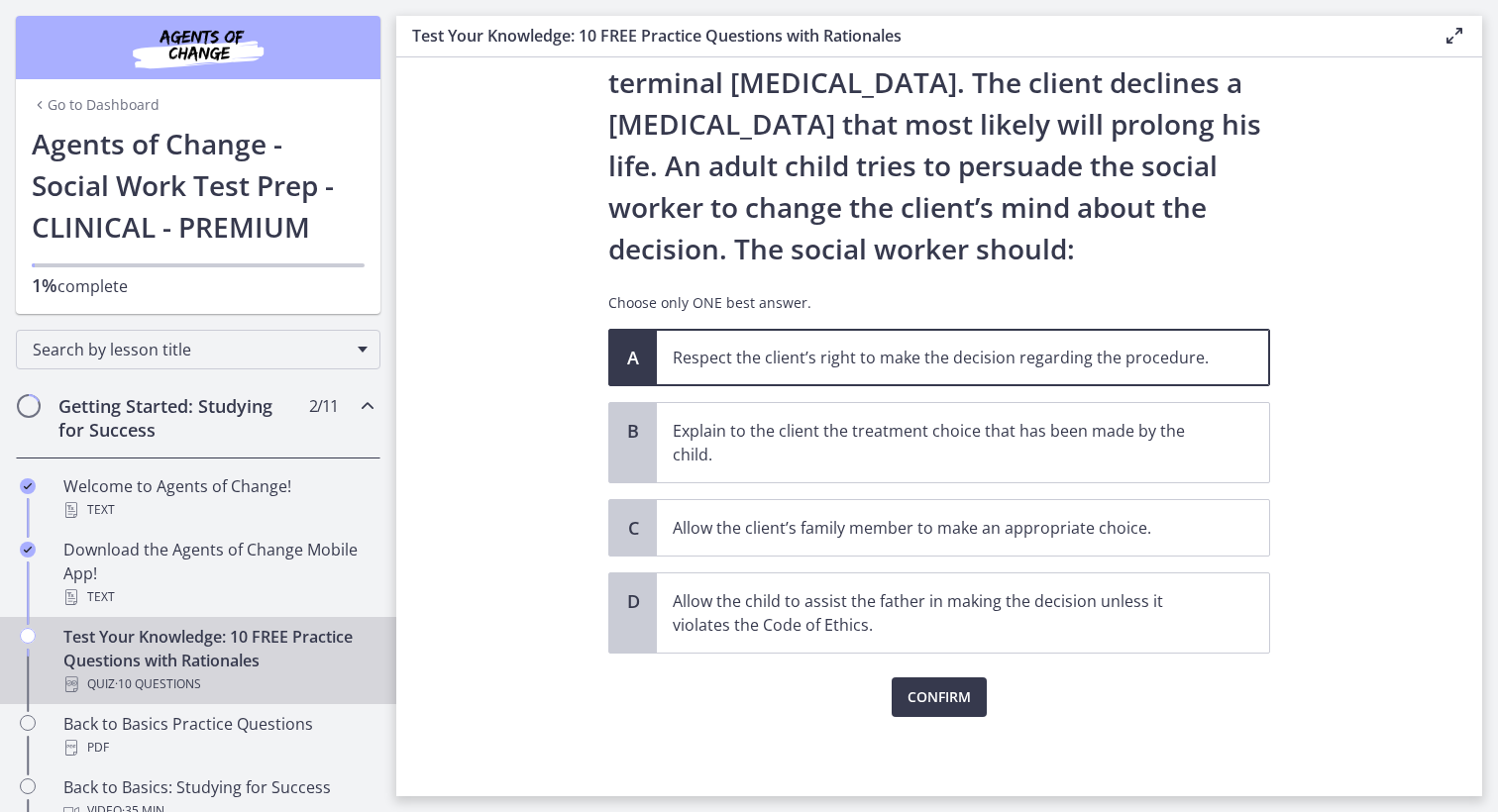scroll, scrollTop: 143, scrollLeft: 0, axis: vertical 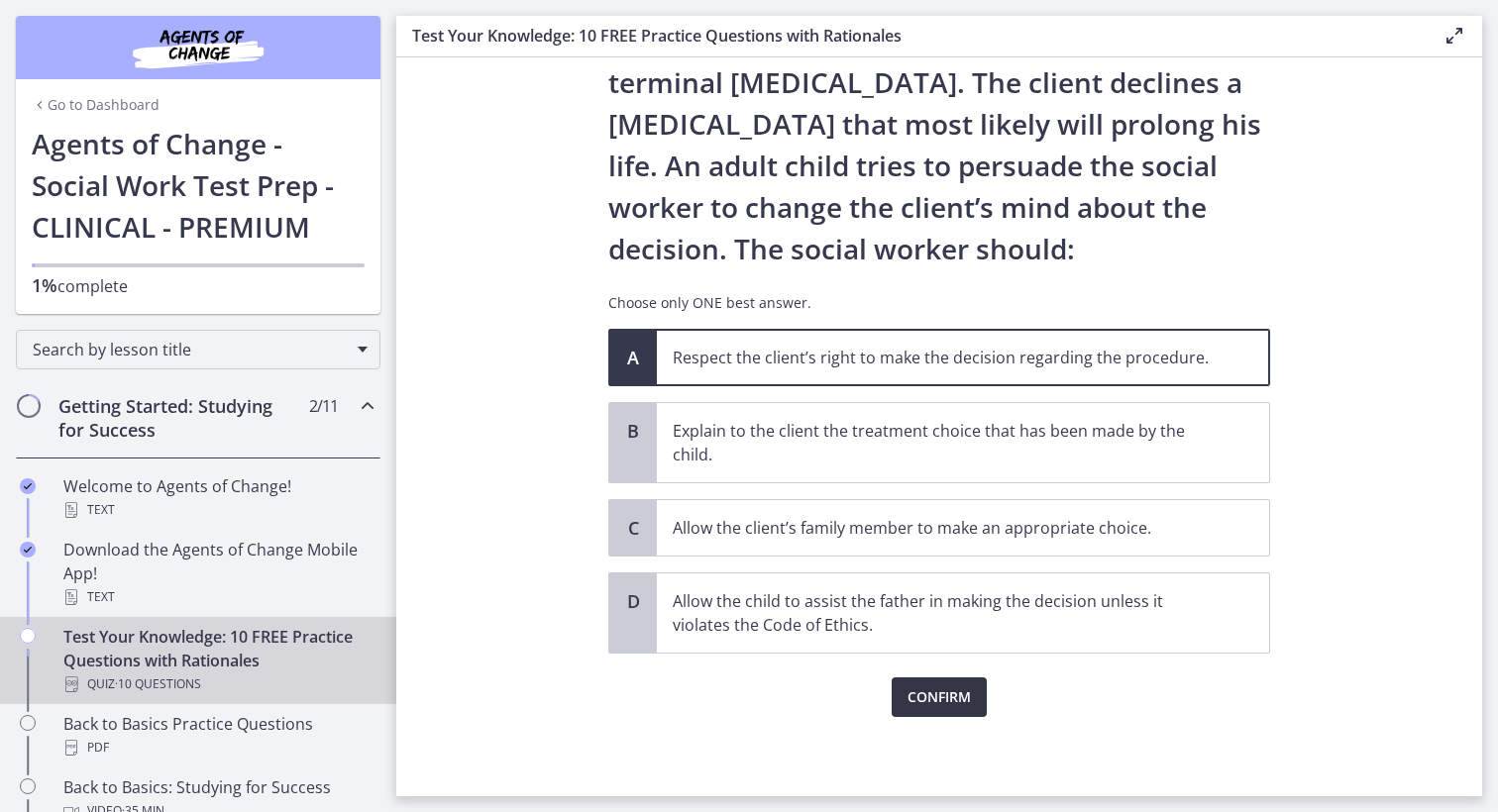 click on "Confirm" at bounding box center (939, 697) 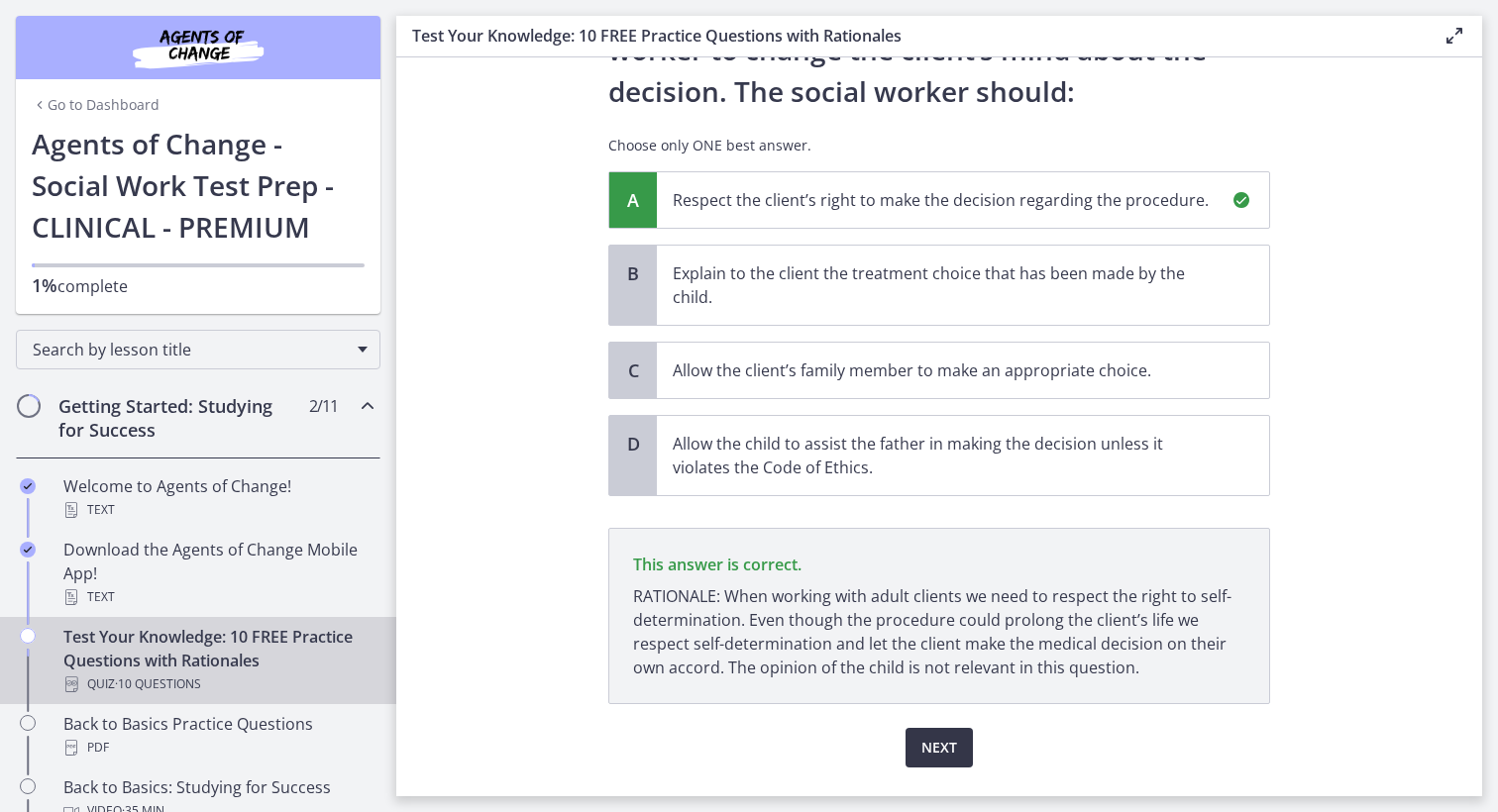 scroll, scrollTop: 351, scrollLeft: 0, axis: vertical 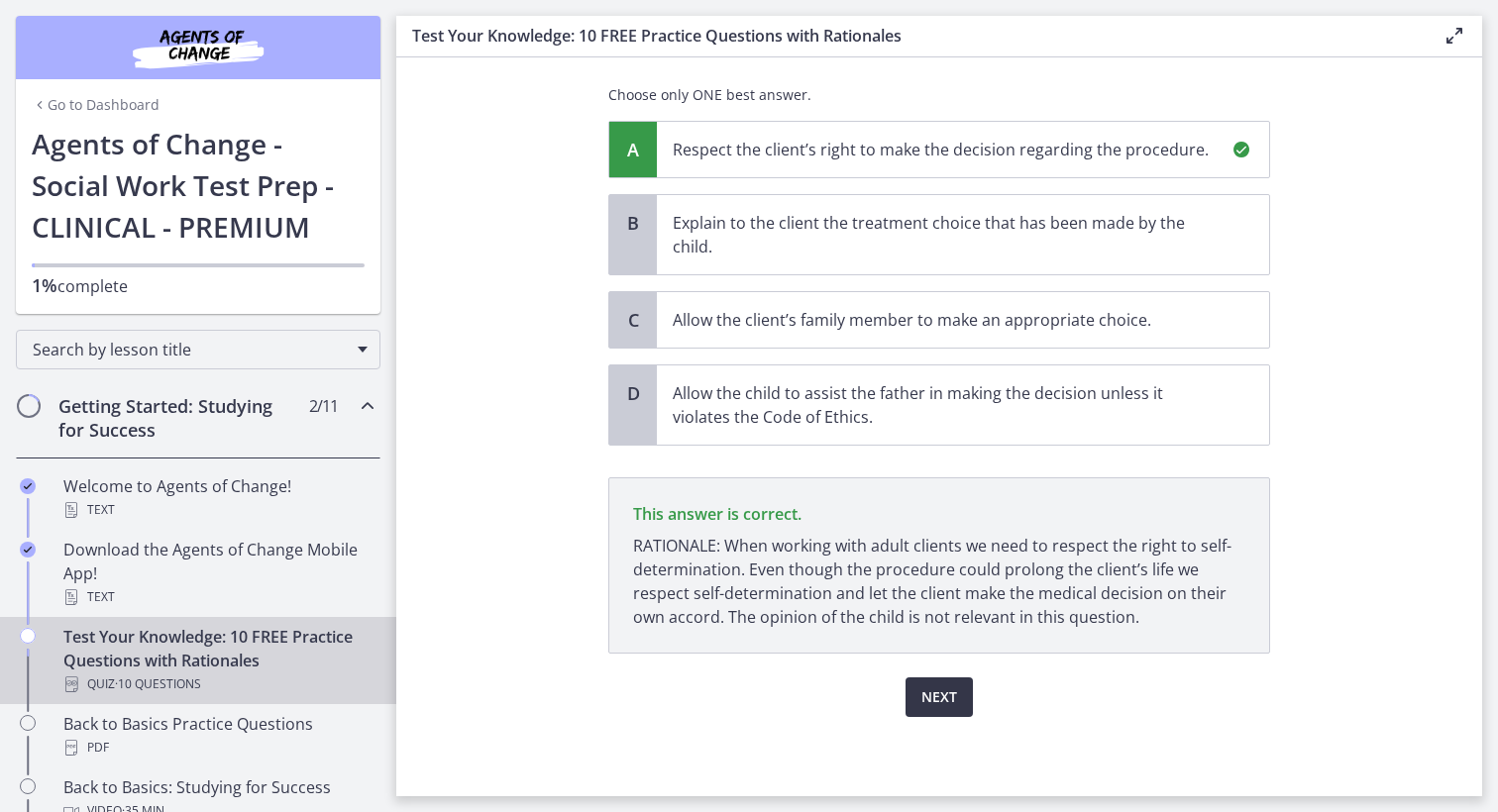 click on "Next" at bounding box center [939, 697] 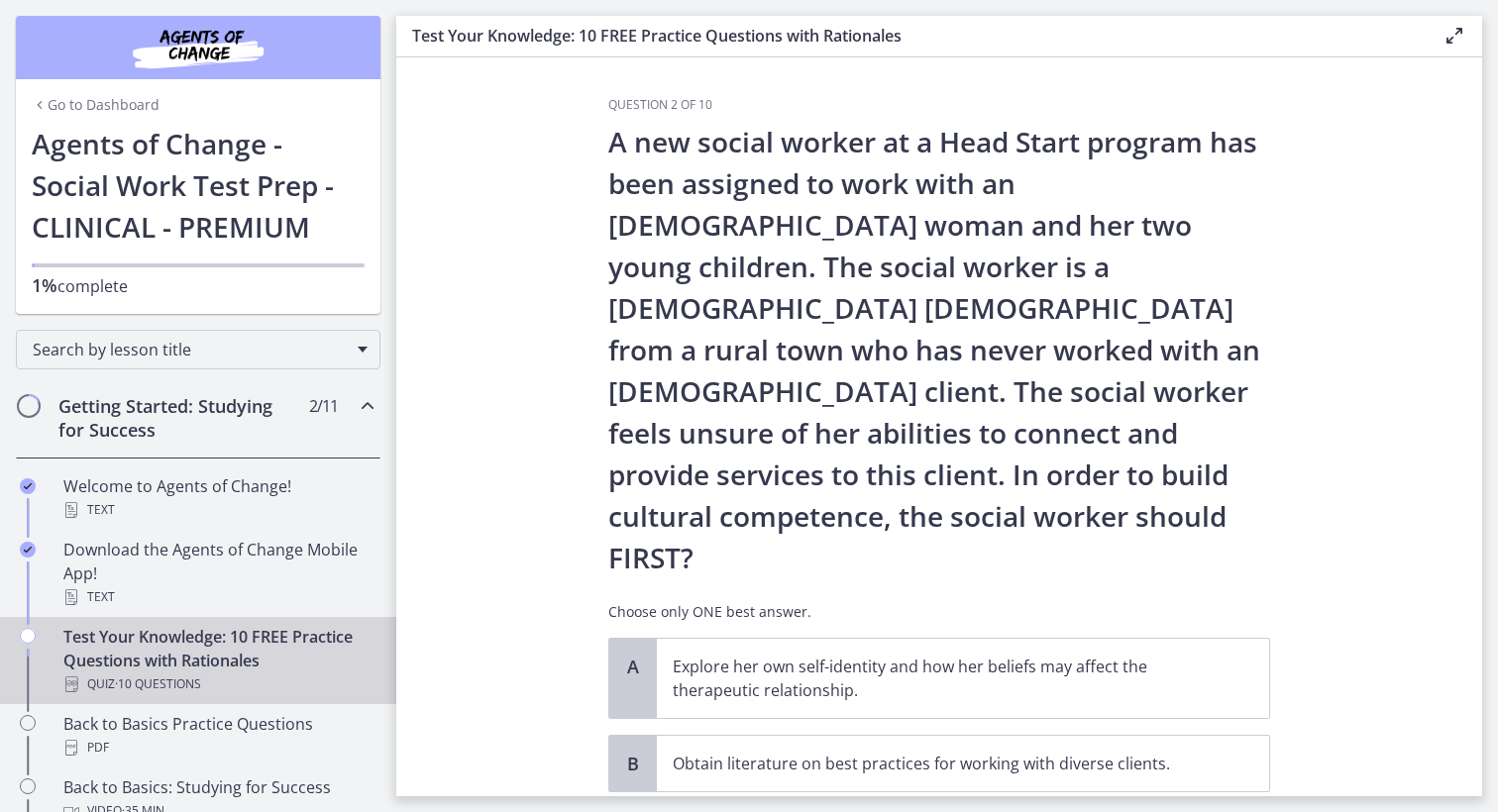 scroll, scrollTop: 0, scrollLeft: 0, axis: both 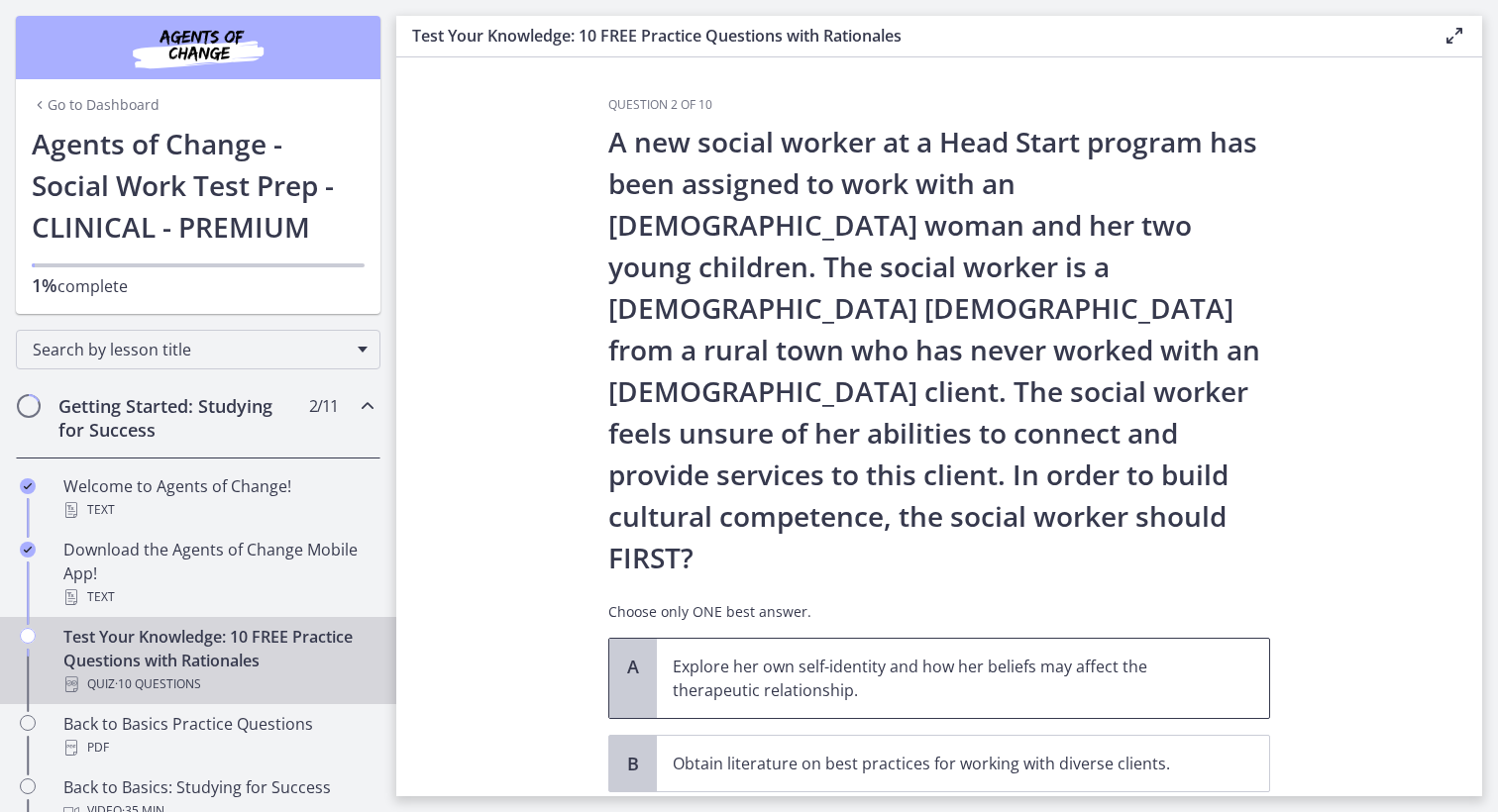 click on "Explore her own self-identity and how her beliefs may affect the therapeutic relationship." at bounding box center [943, 678] 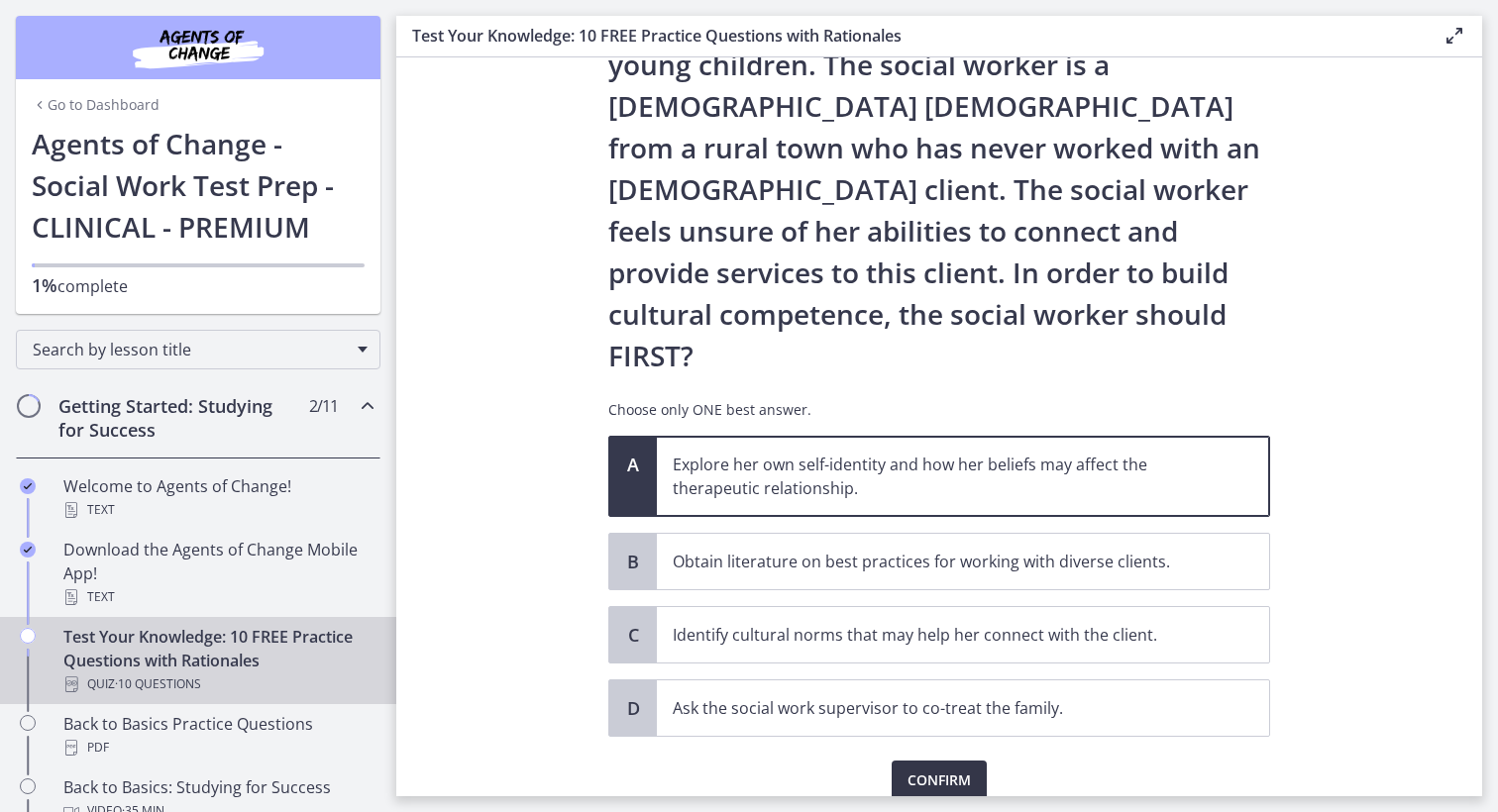 click on "Confirm" at bounding box center [939, 780] 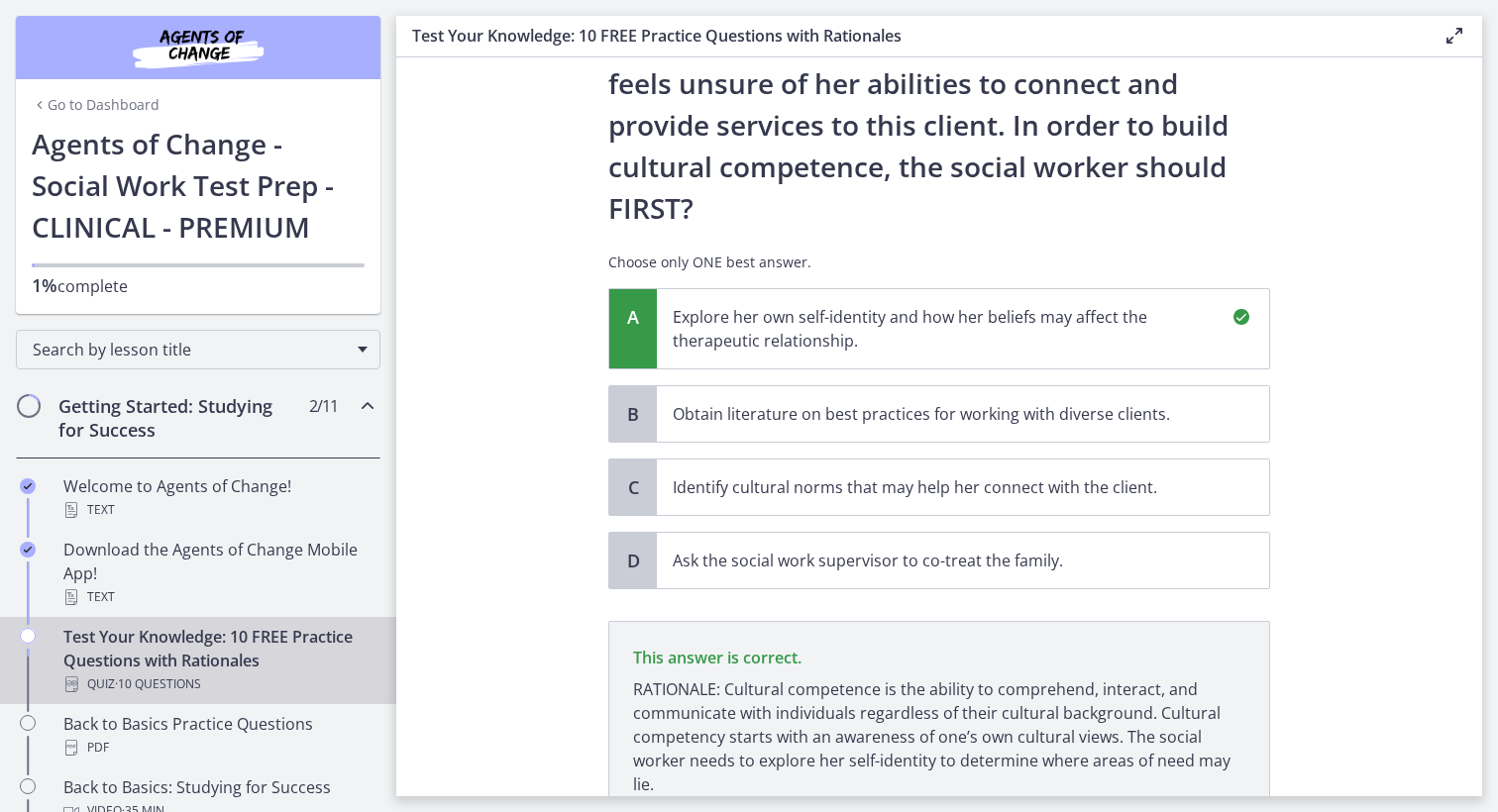 scroll, scrollTop: 434, scrollLeft: 0, axis: vertical 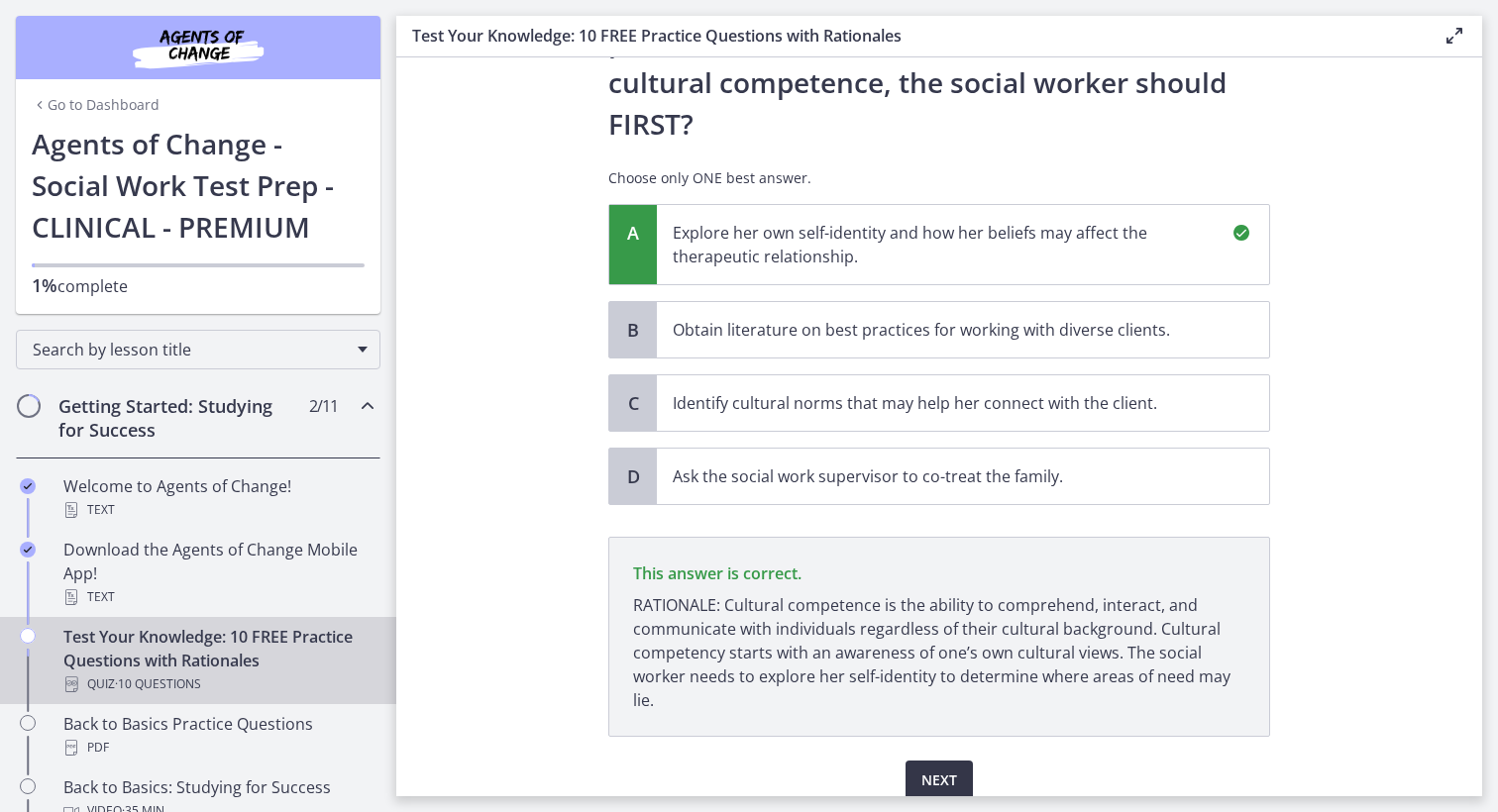 click on "Next" at bounding box center [939, 780] 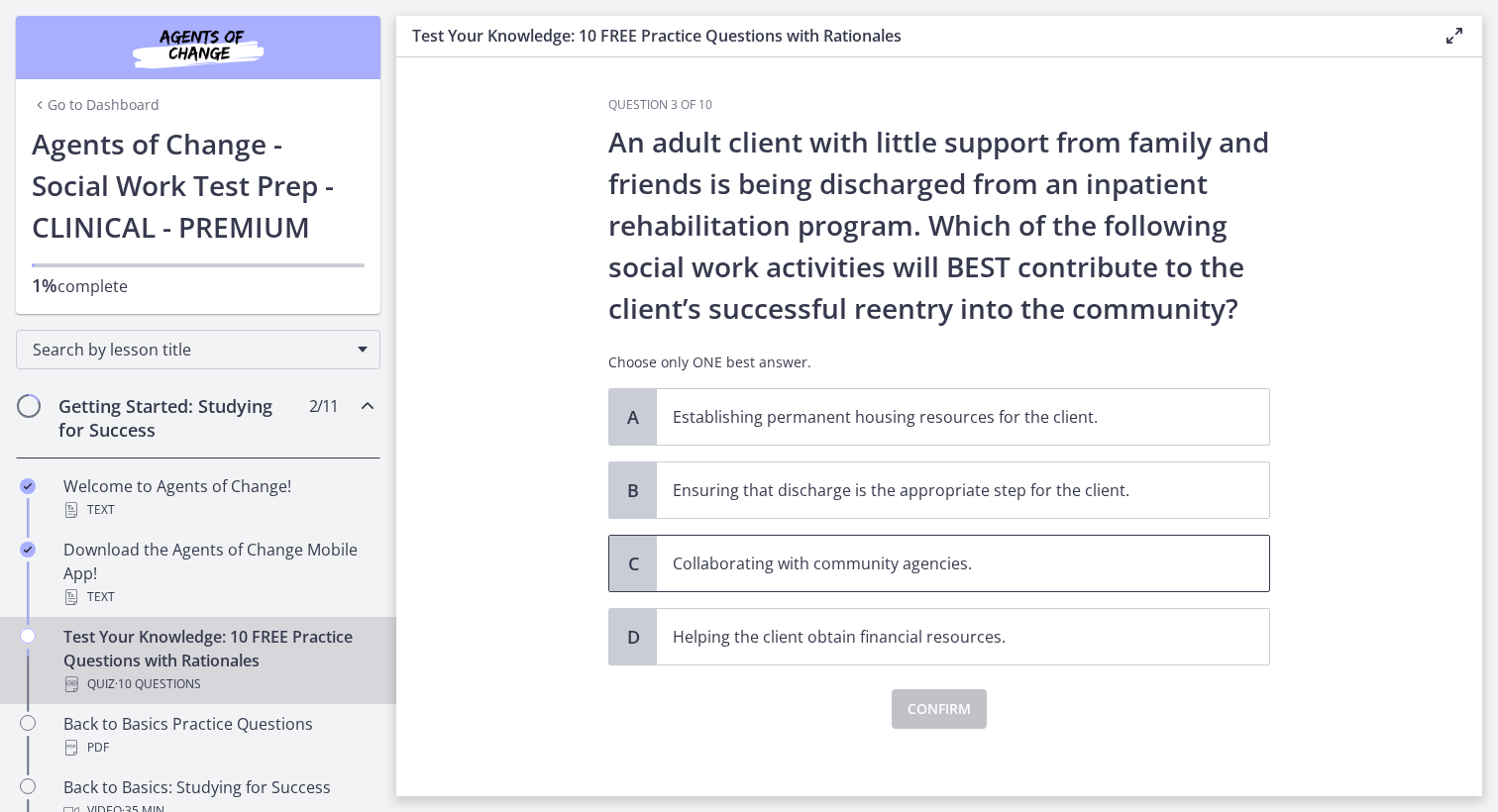 click on "Collaborating with community agencies." at bounding box center (943, 563) 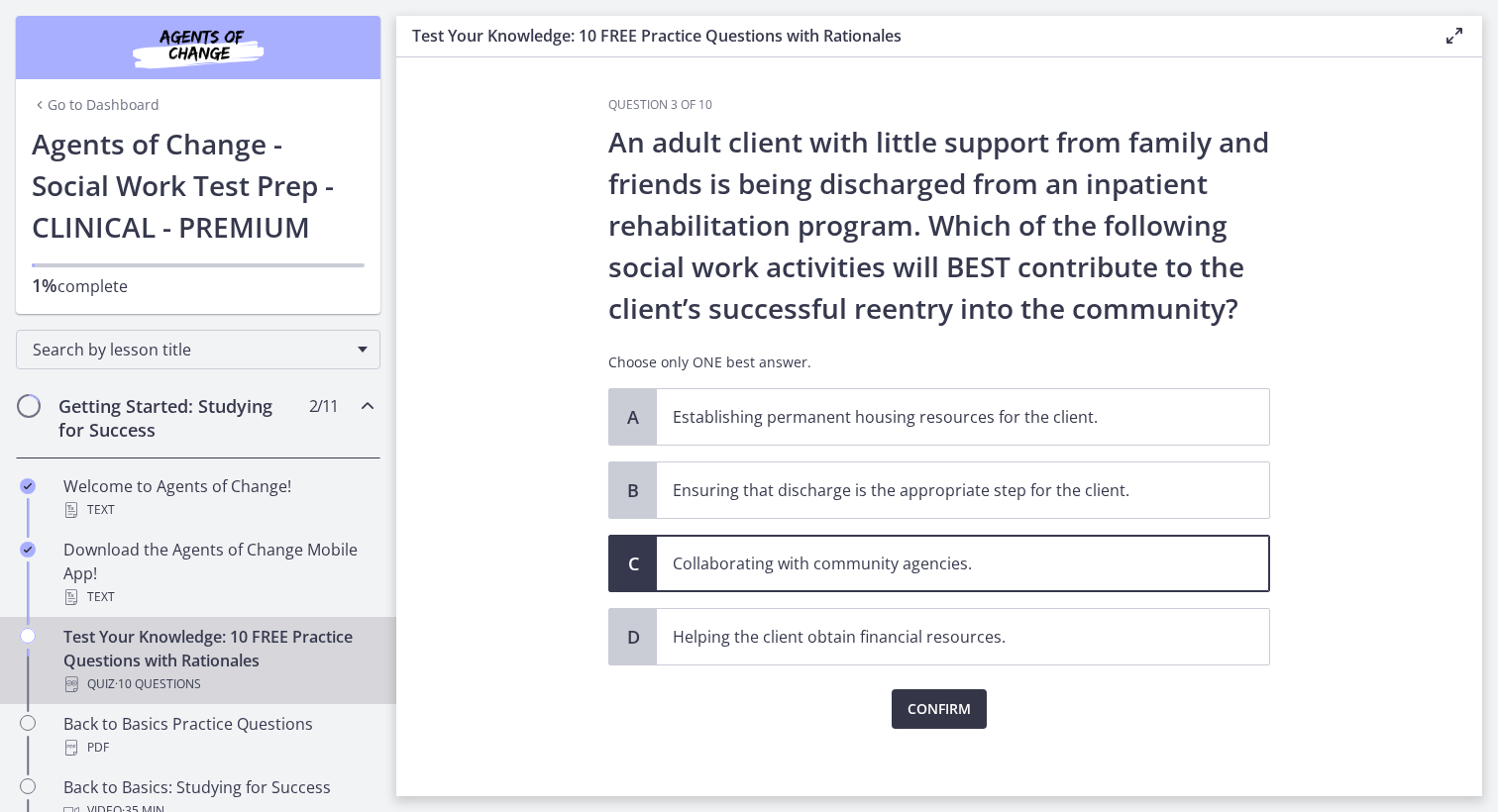 click on "Confirm" at bounding box center [939, 709] 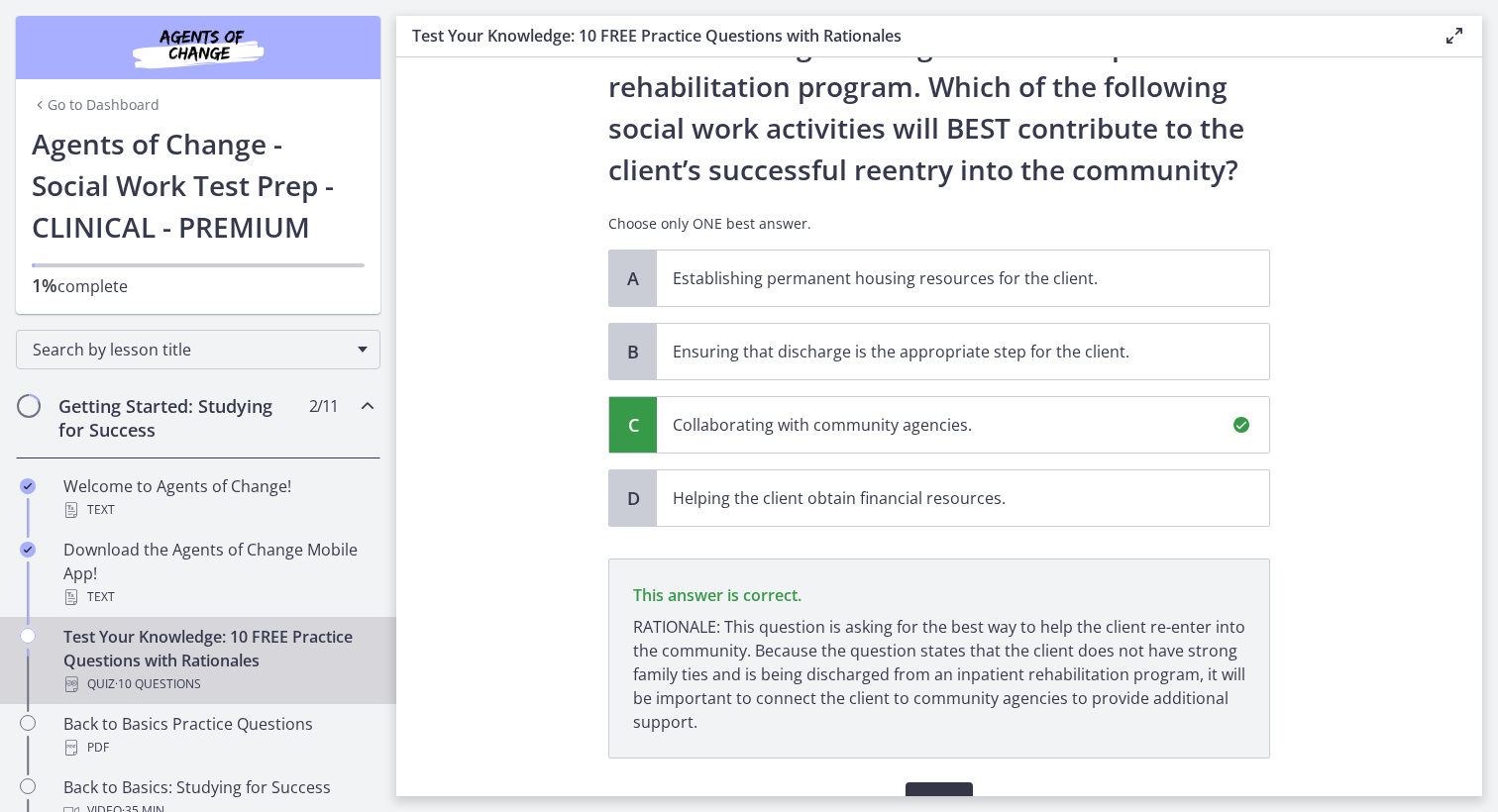 scroll, scrollTop: 244, scrollLeft: 0, axis: vertical 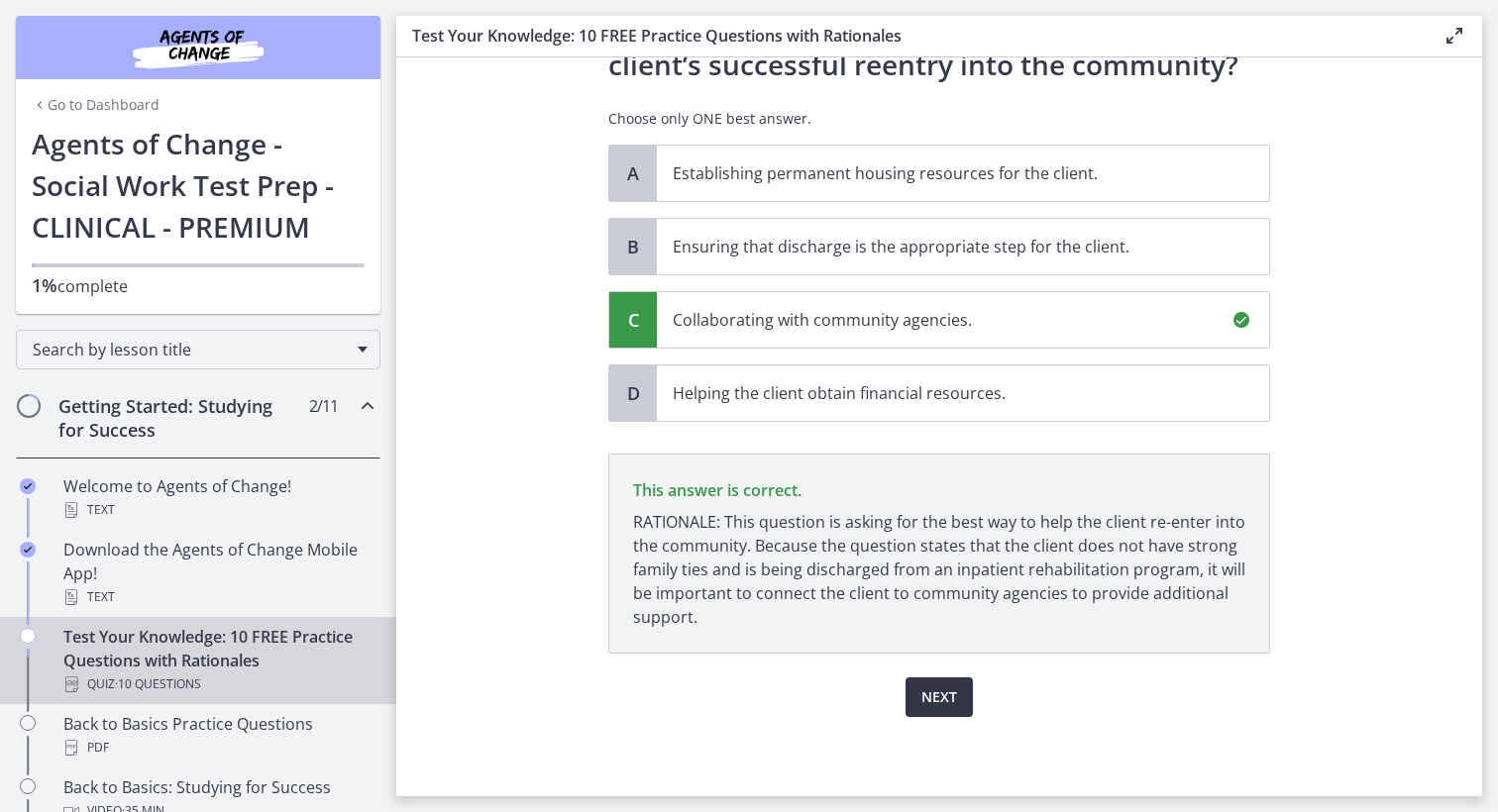click on "Next" at bounding box center [939, 697] 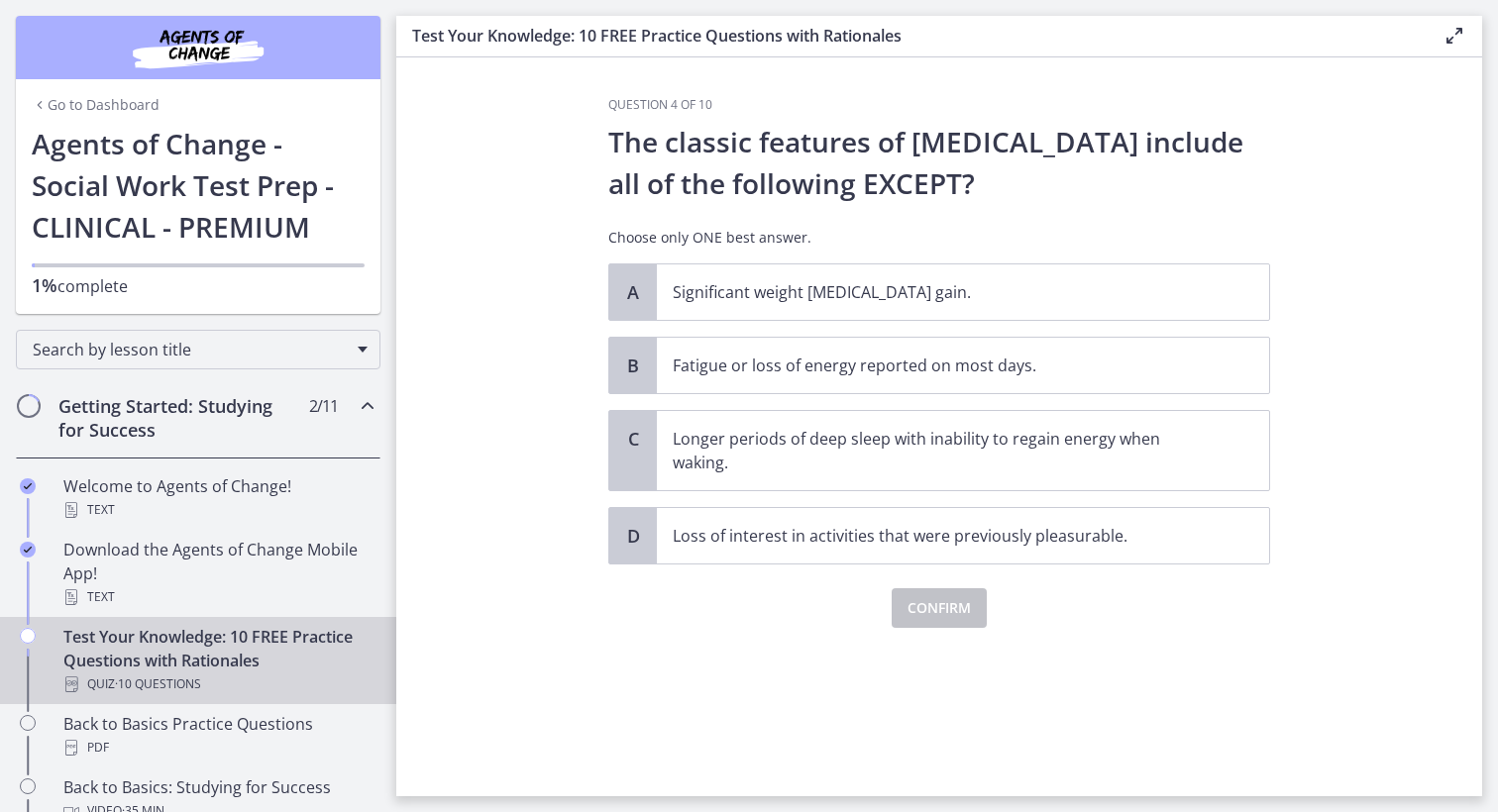 scroll, scrollTop: 0, scrollLeft: 0, axis: both 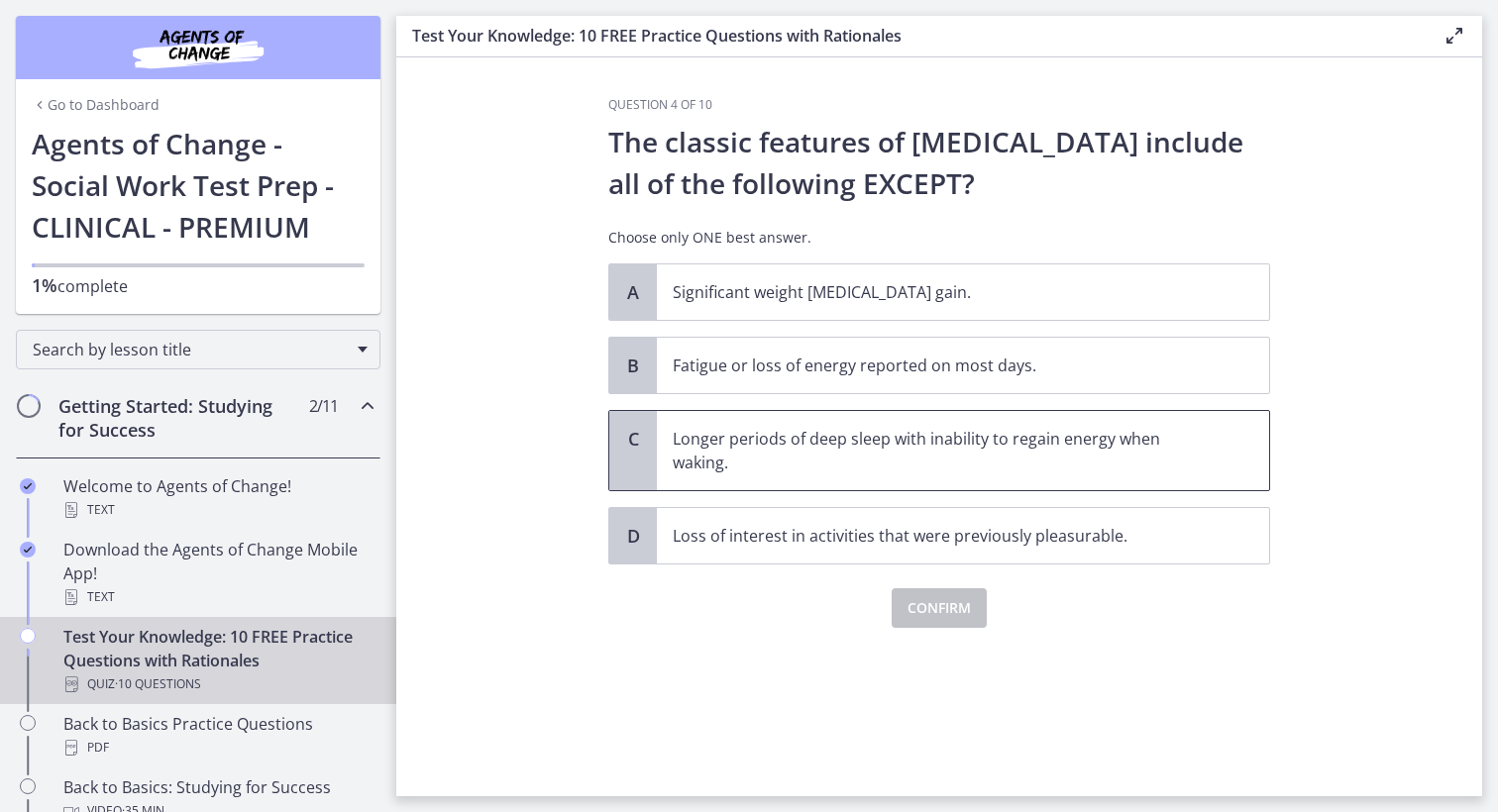 click on "Longer periods of deep sleep with inability to regain energy when waking." at bounding box center (943, 451) 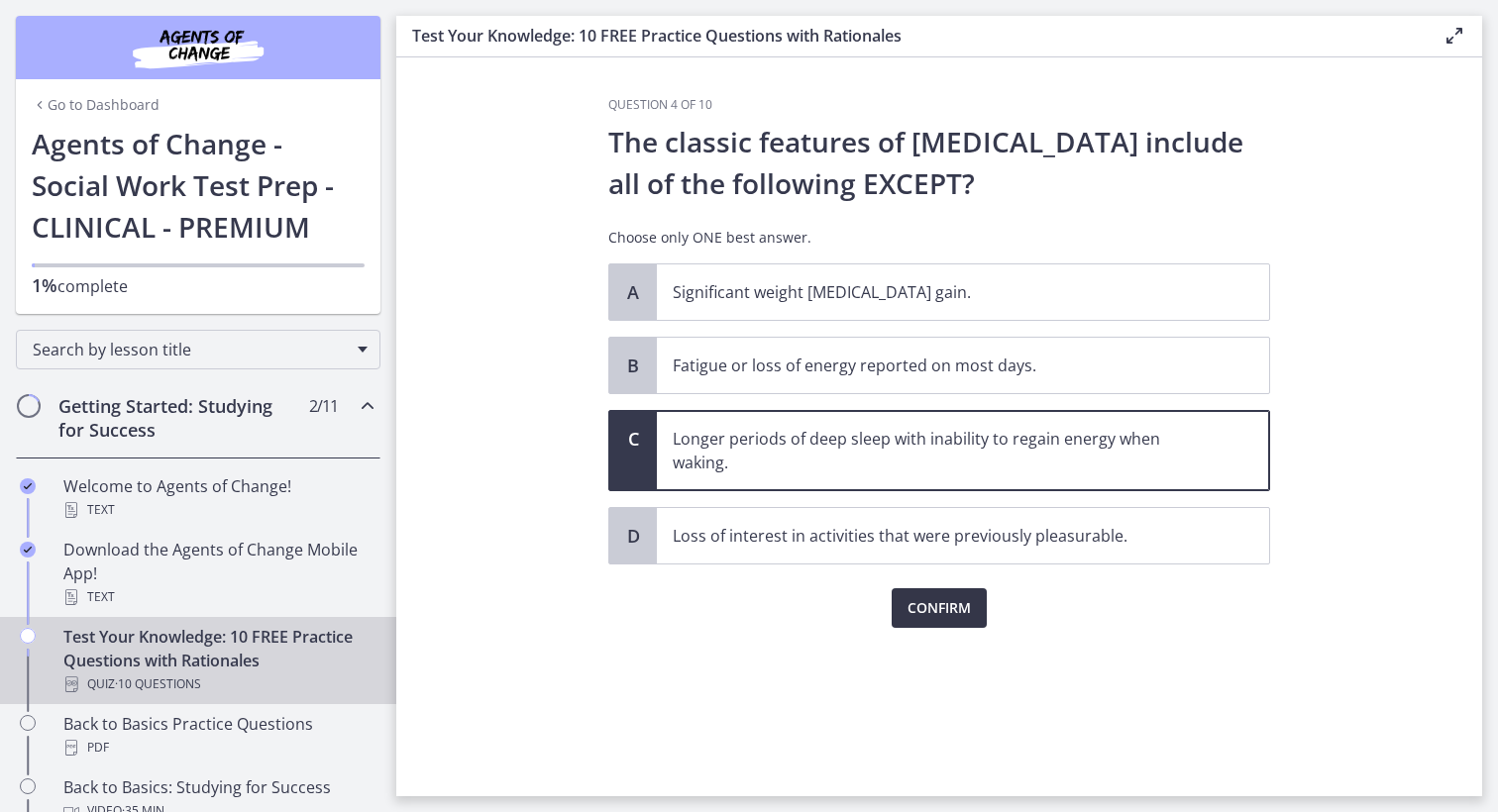 click on "Confirm" at bounding box center [939, 608] 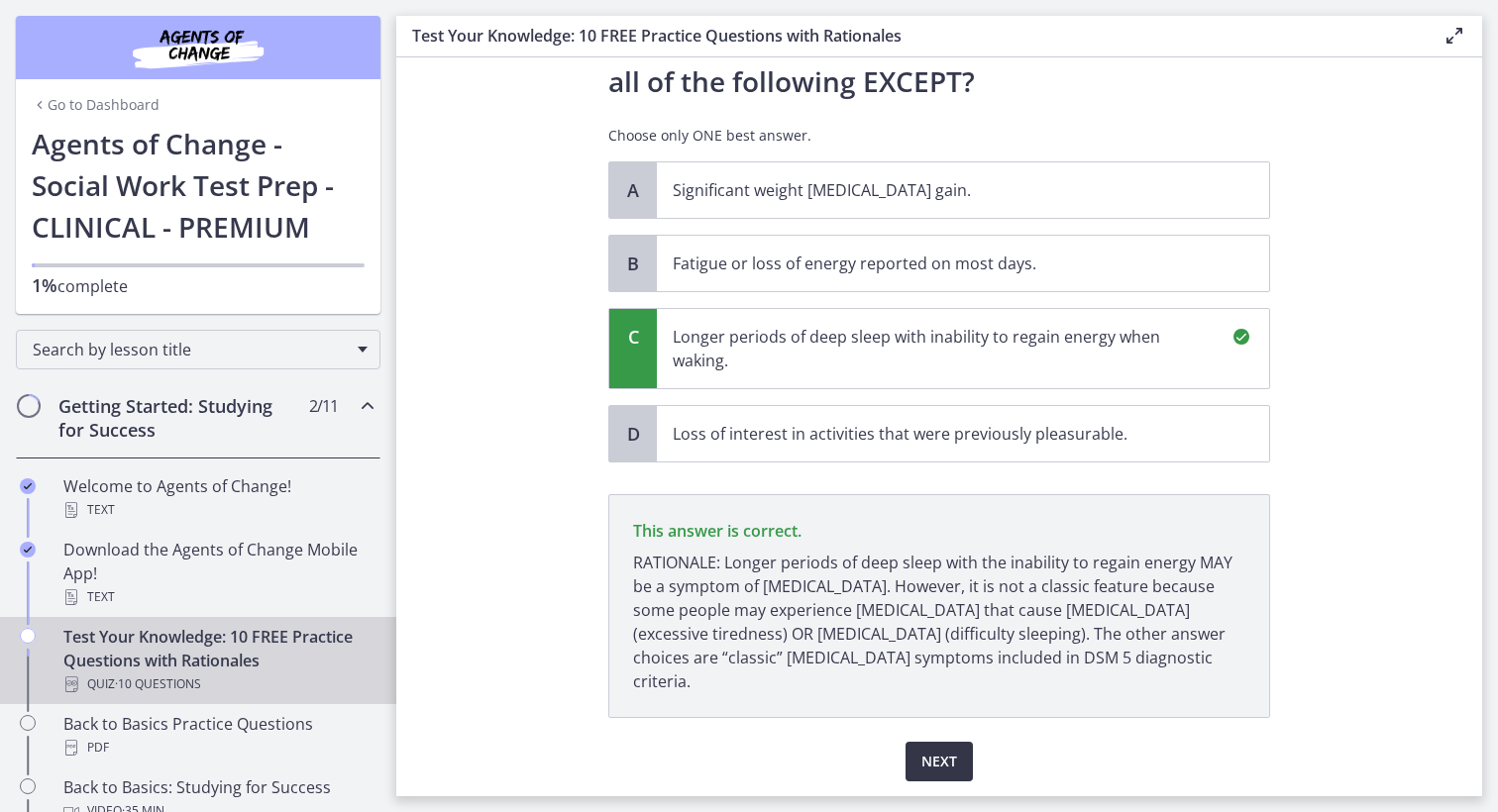 scroll, scrollTop: 143, scrollLeft: 0, axis: vertical 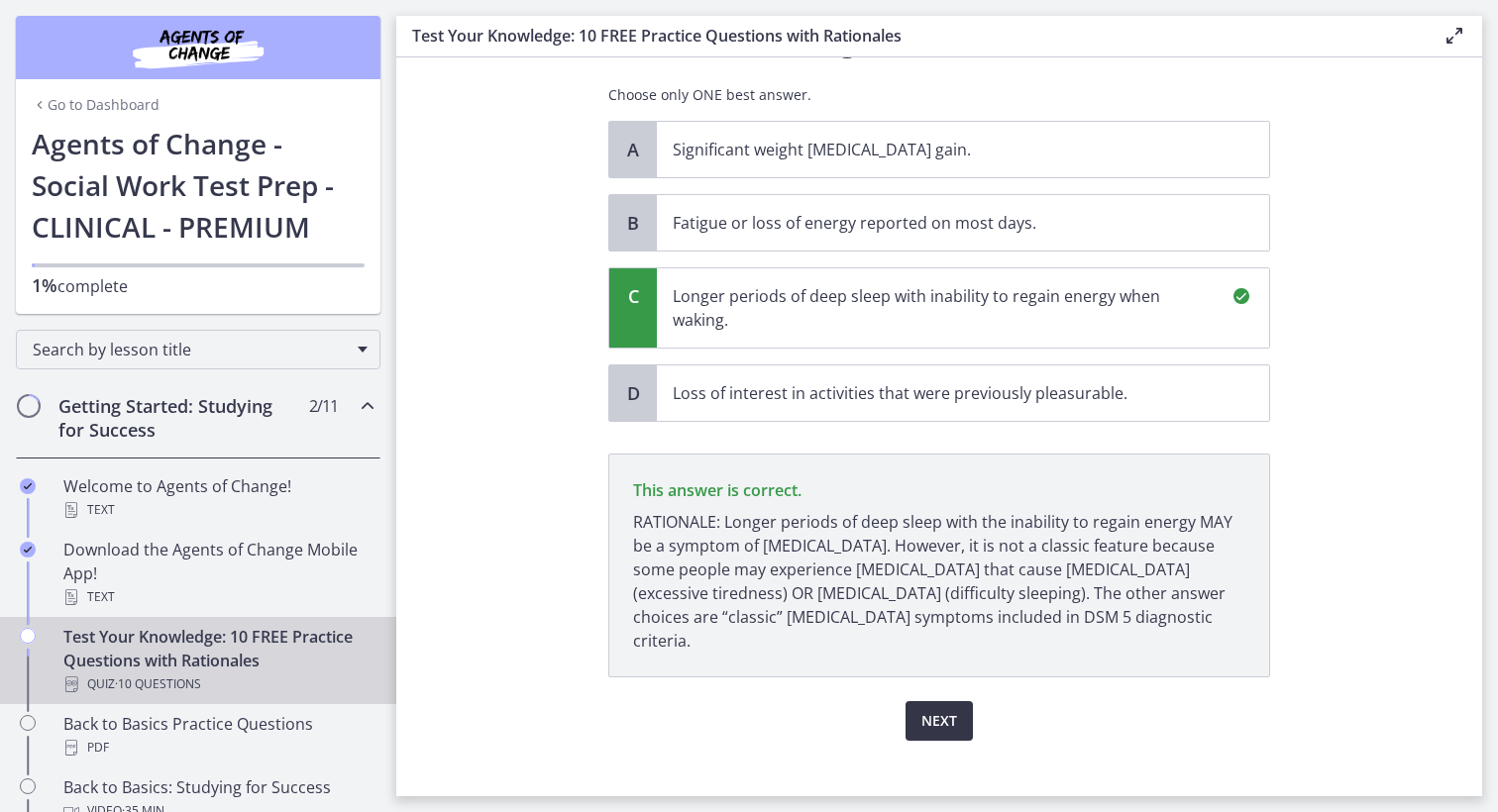 click on "Next" at bounding box center [939, 721] 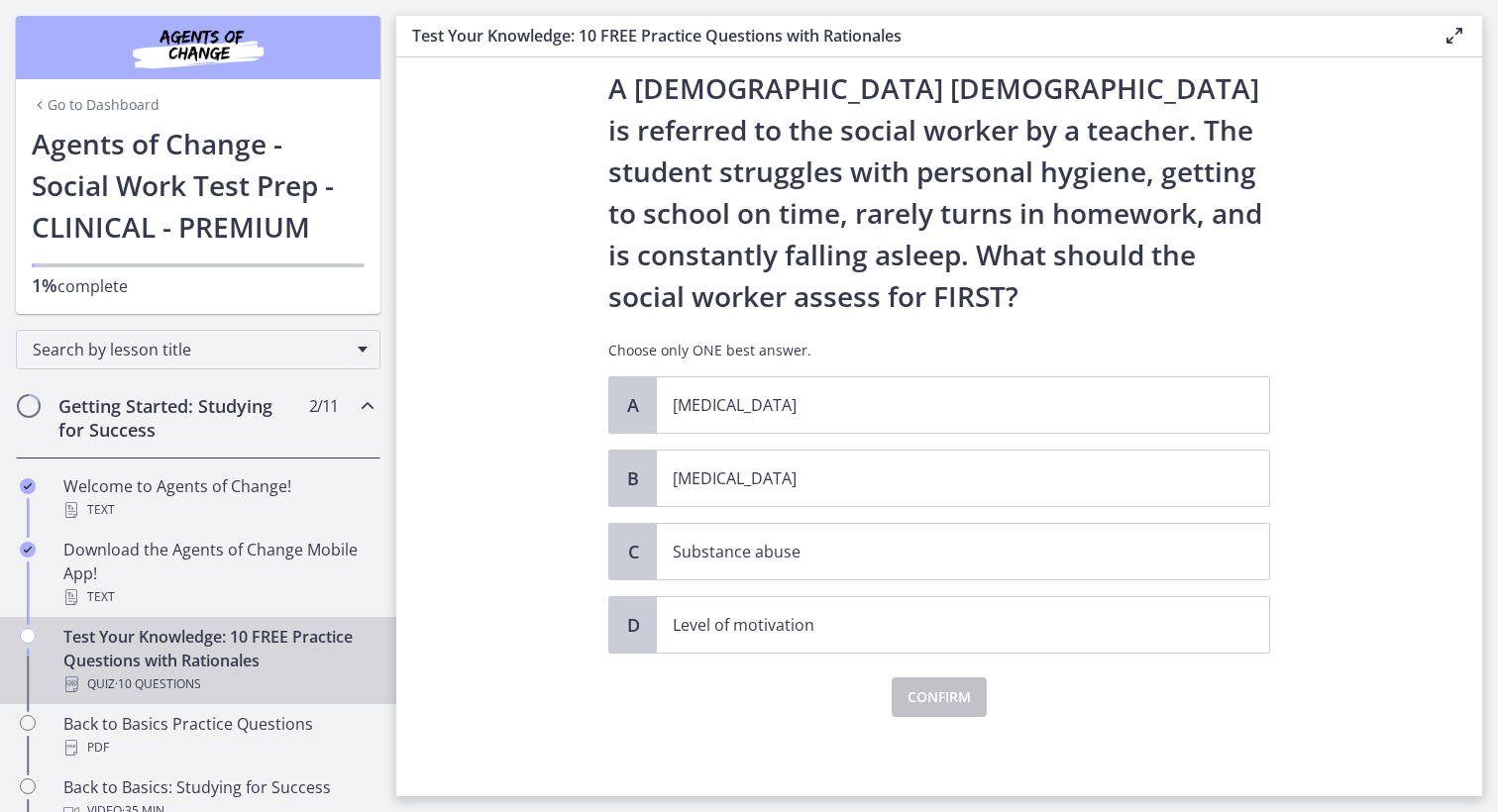 scroll, scrollTop: 0, scrollLeft: 0, axis: both 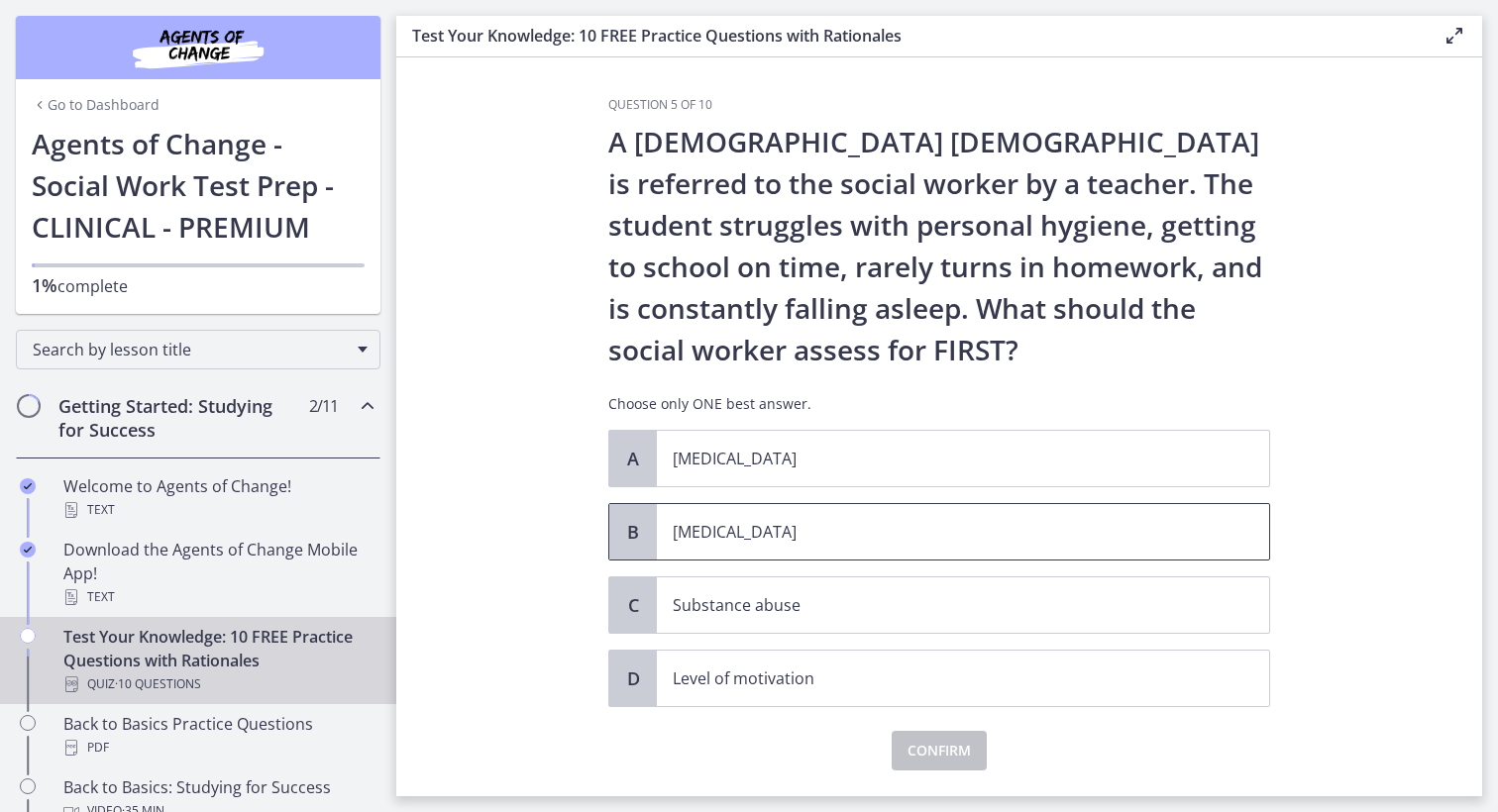 click on "Child neglect" at bounding box center [943, 532] 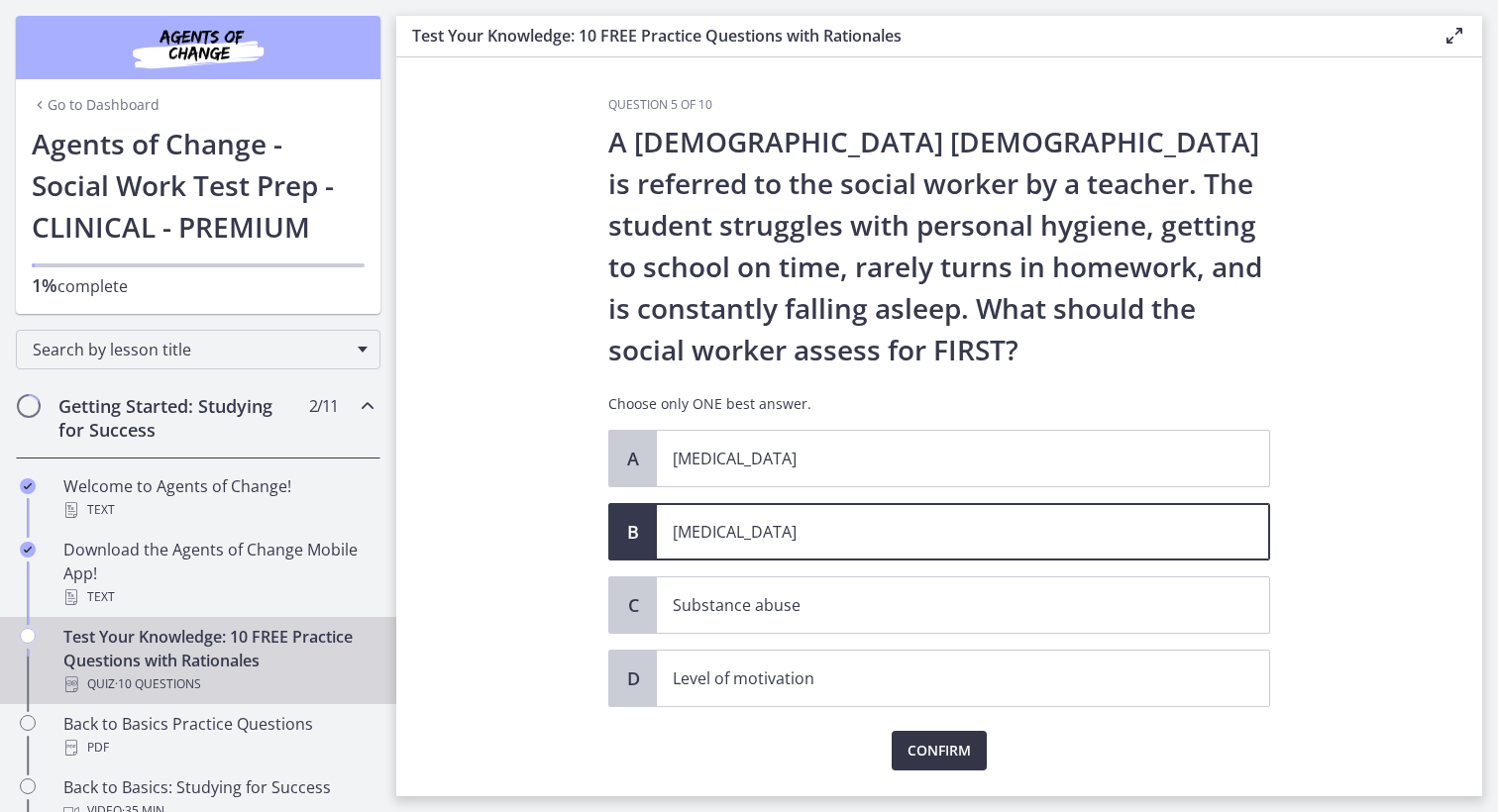 click on "Confirm" at bounding box center [939, 751] 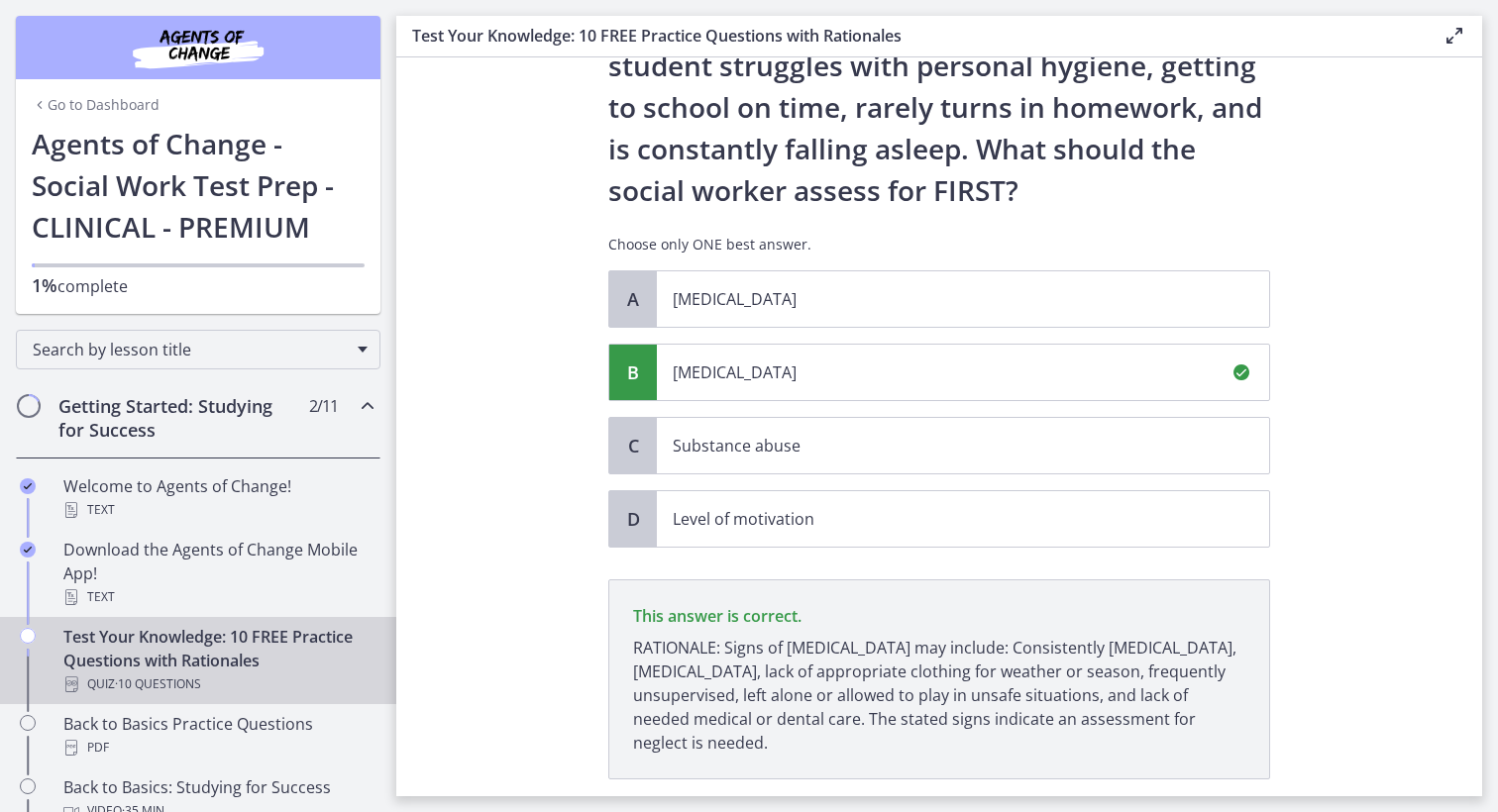 scroll, scrollTop: 285, scrollLeft: 0, axis: vertical 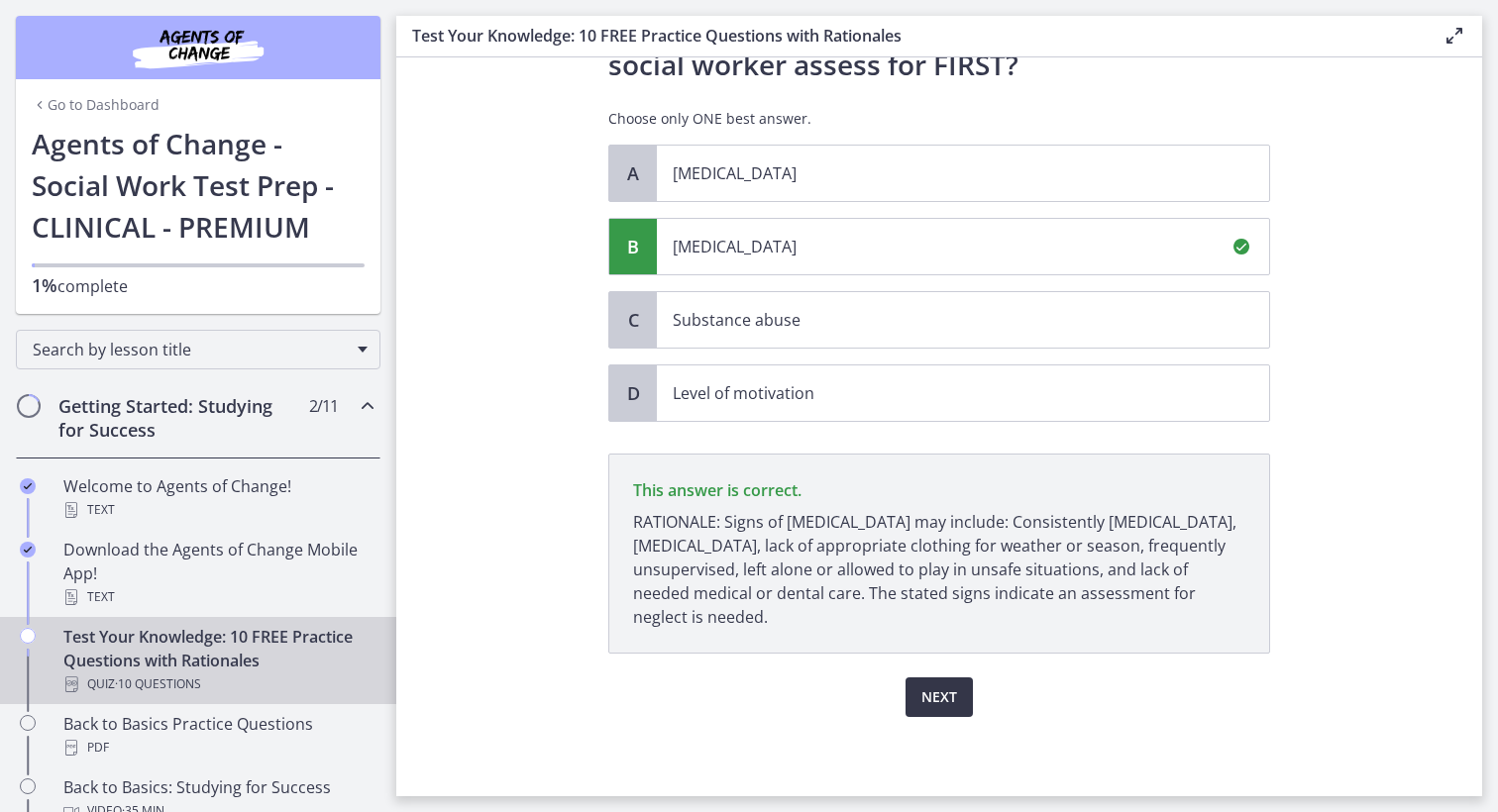 click on "Next" at bounding box center (939, 697) 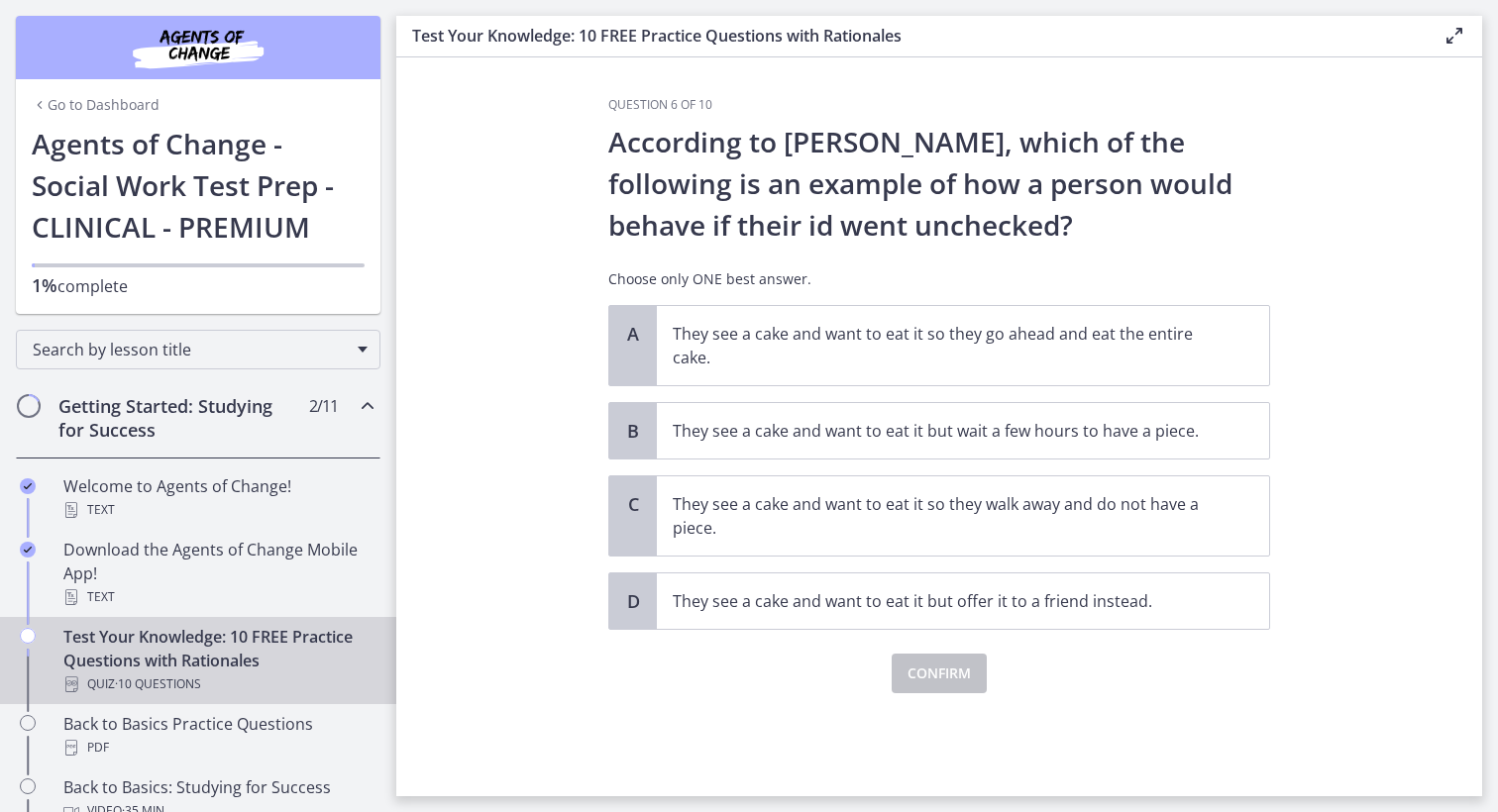 scroll, scrollTop: 0, scrollLeft: 0, axis: both 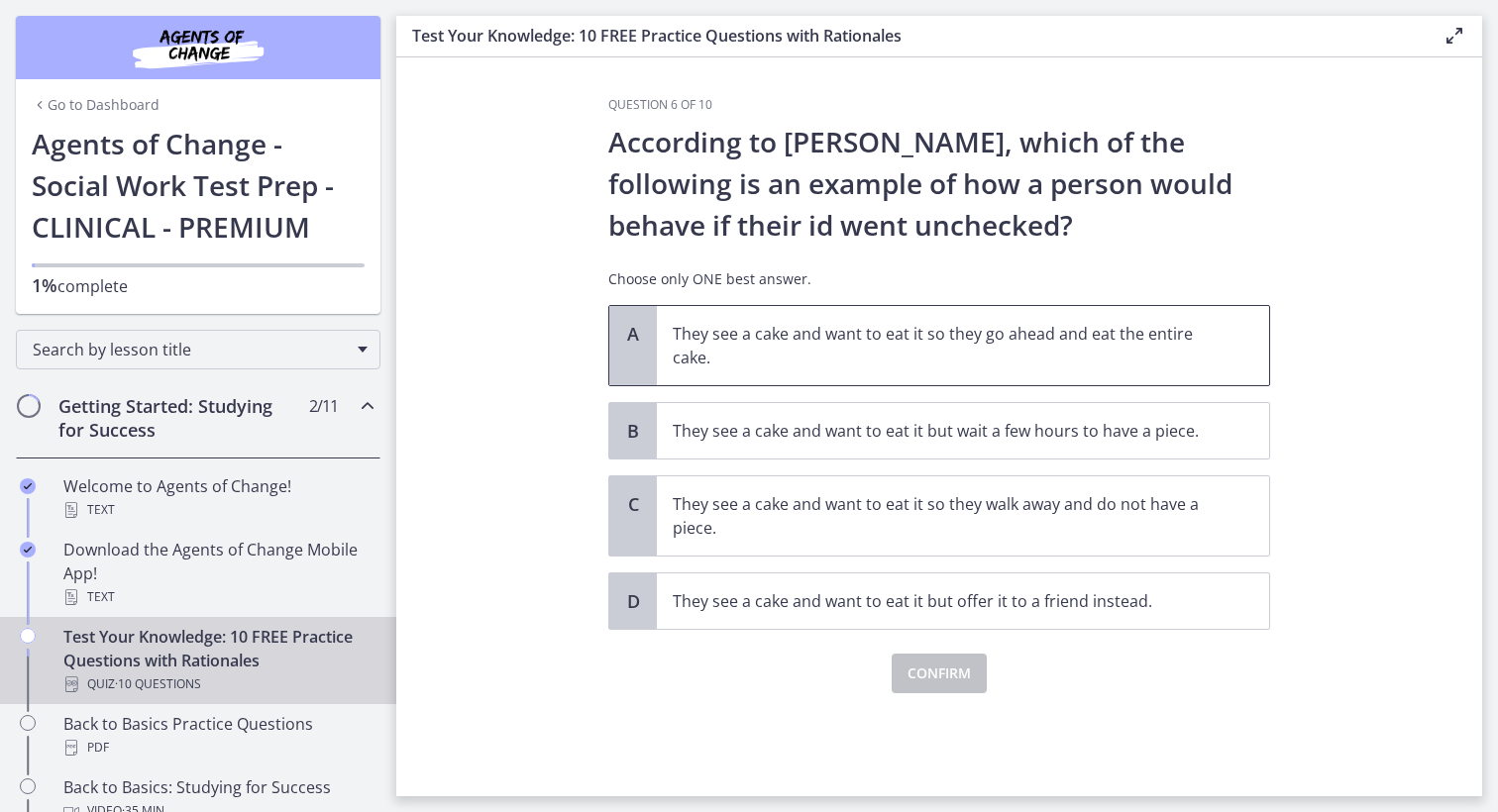 click on "They see a cake and want to eat it so they go ahead and eat the entire cake." at bounding box center (963, 346) 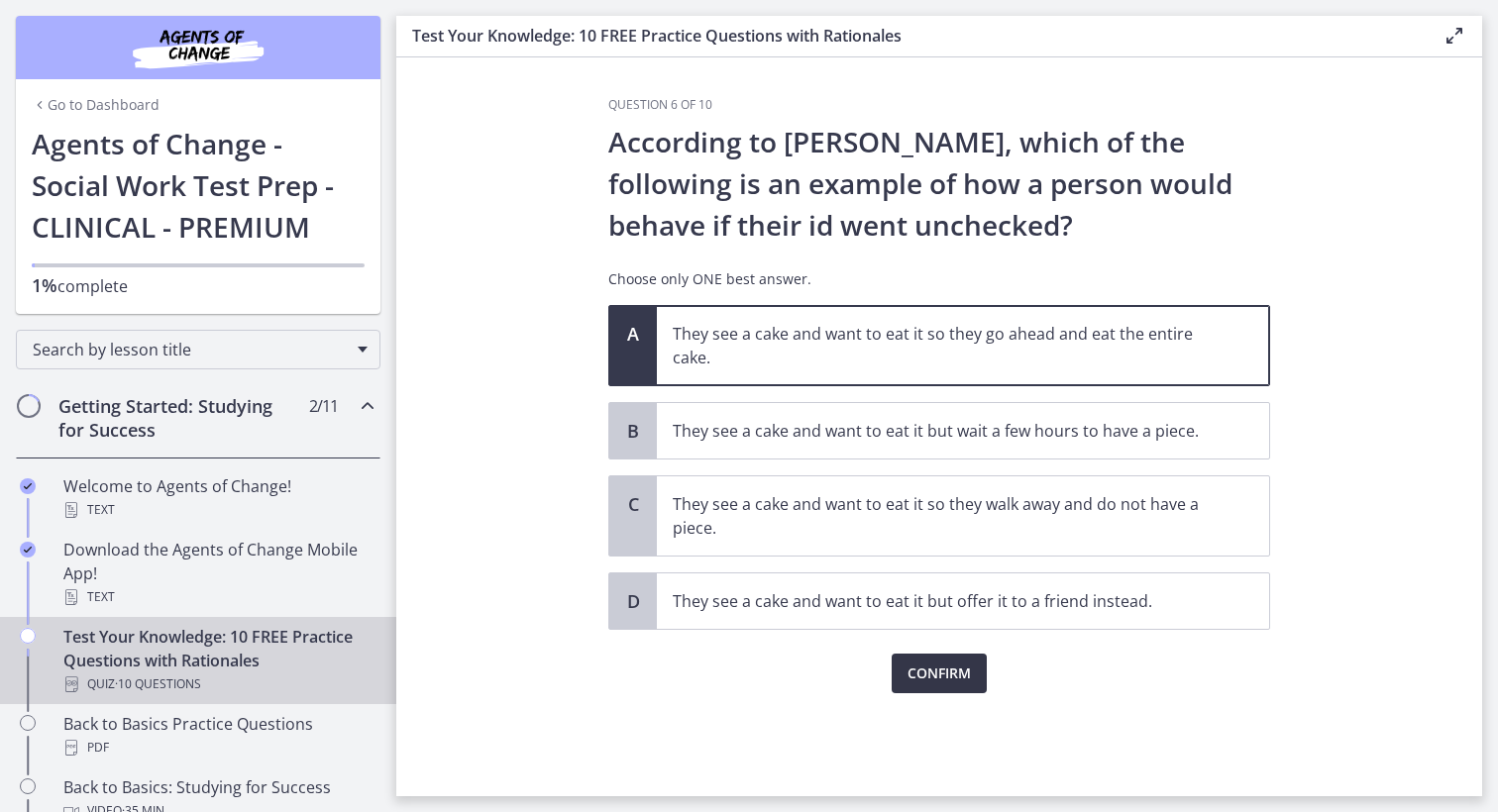 click on "Confirm" at bounding box center [939, 673] 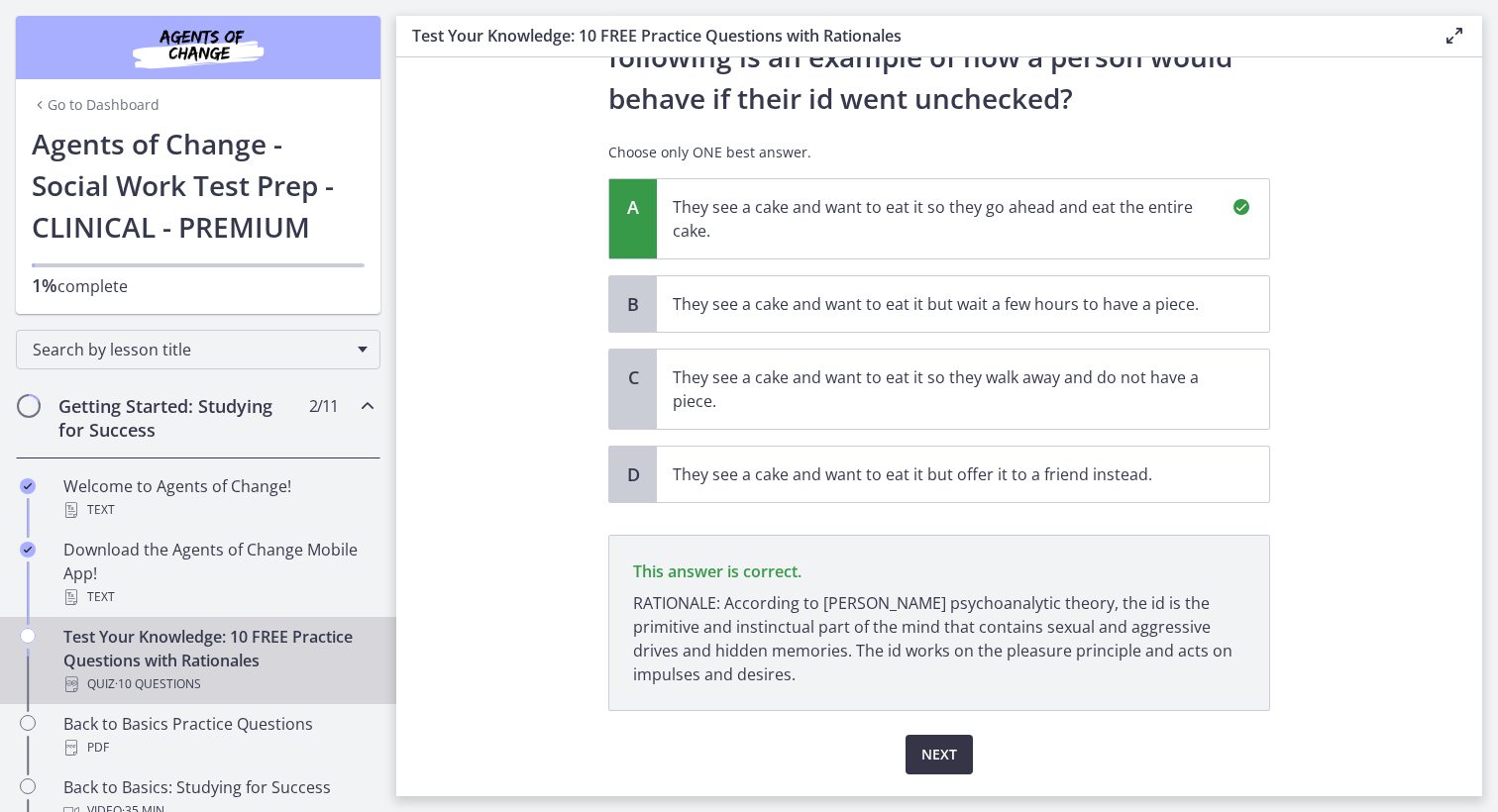 scroll, scrollTop: 184, scrollLeft: 0, axis: vertical 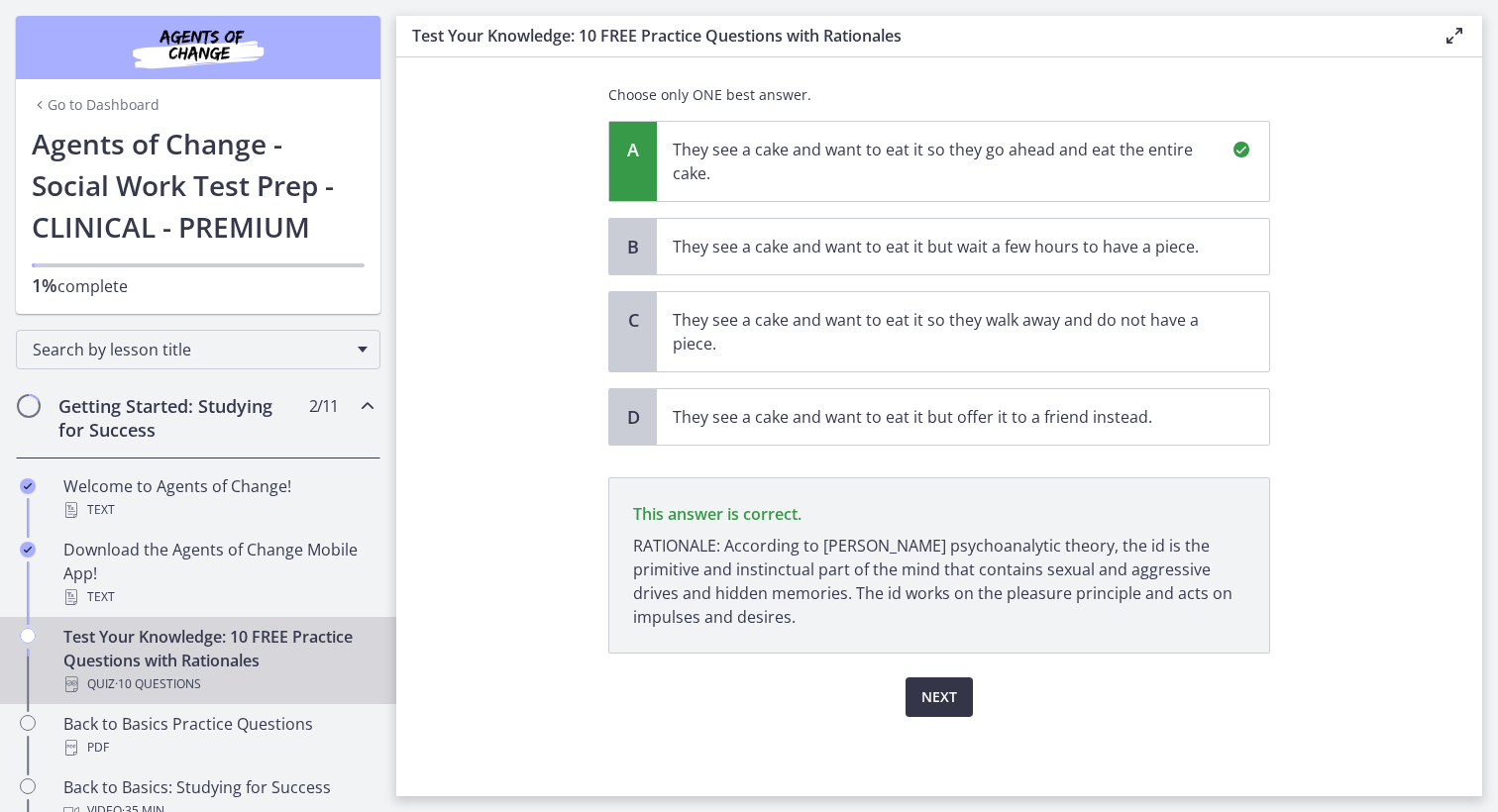click on "Next" at bounding box center (939, 697) 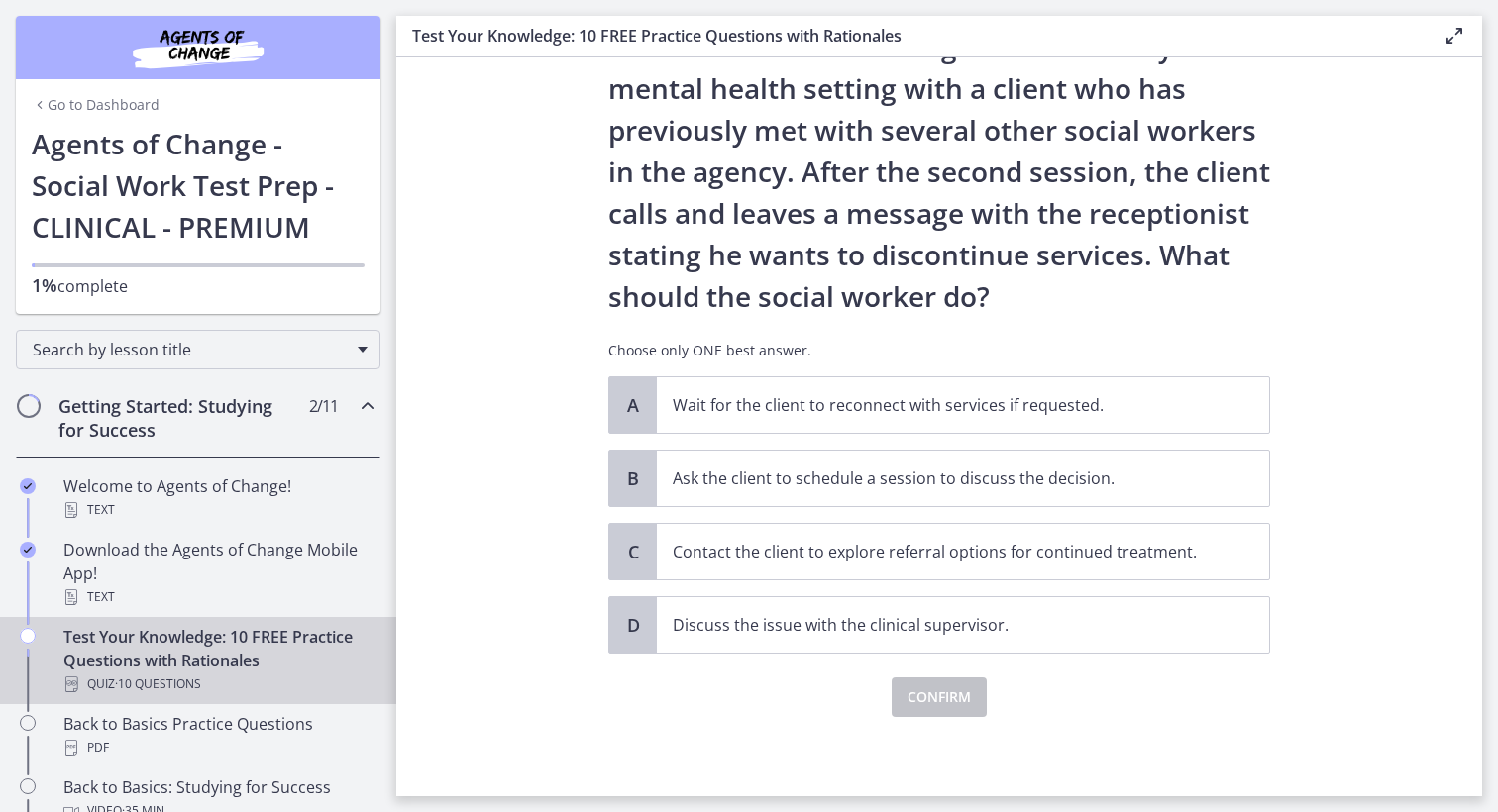 scroll, scrollTop: 0, scrollLeft: 0, axis: both 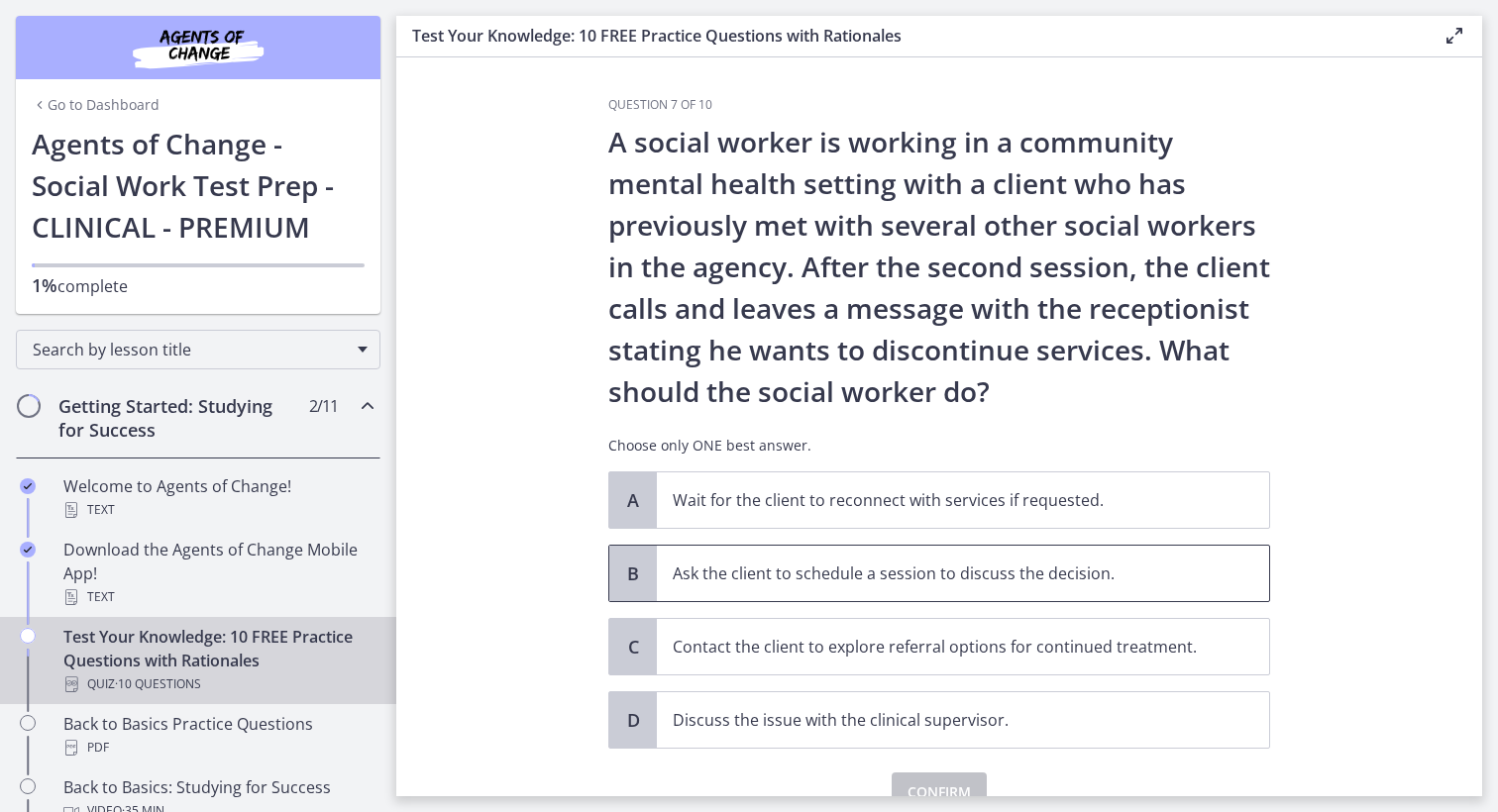 click on "Ask the client to schedule a session to discuss the decision." at bounding box center [963, 573] 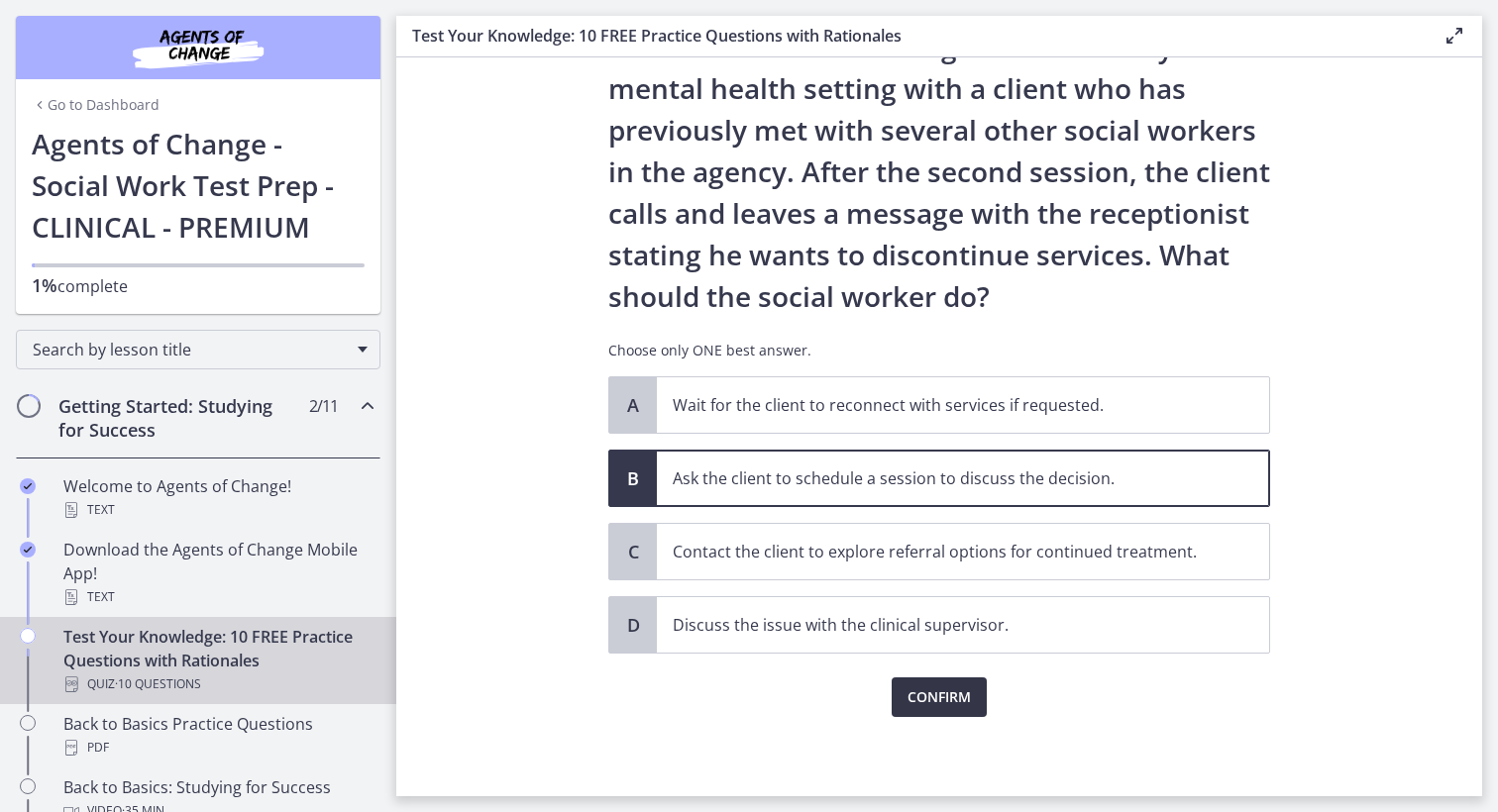 click on "Confirm" at bounding box center (939, 697) 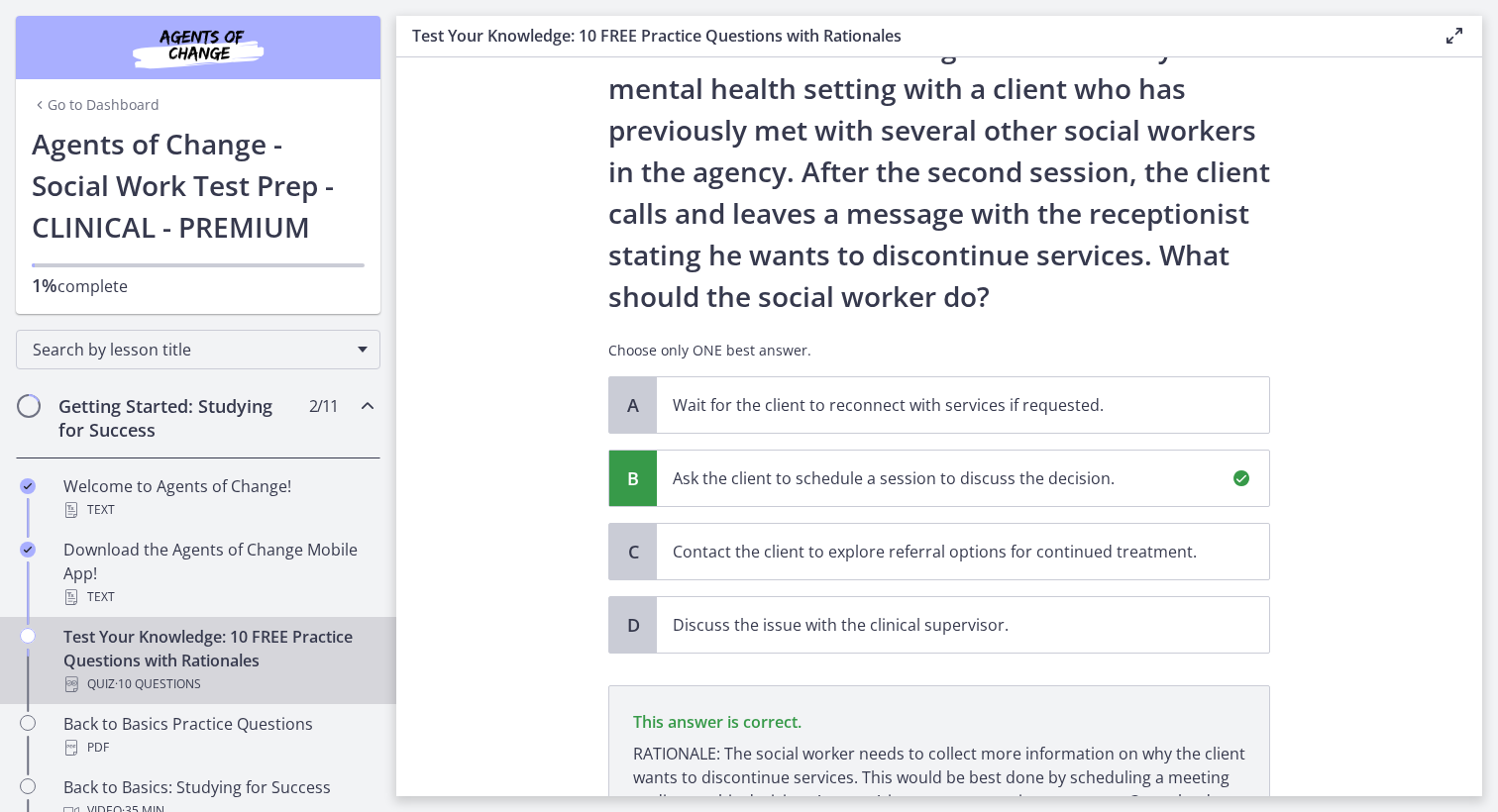 scroll, scrollTop: 327, scrollLeft: 0, axis: vertical 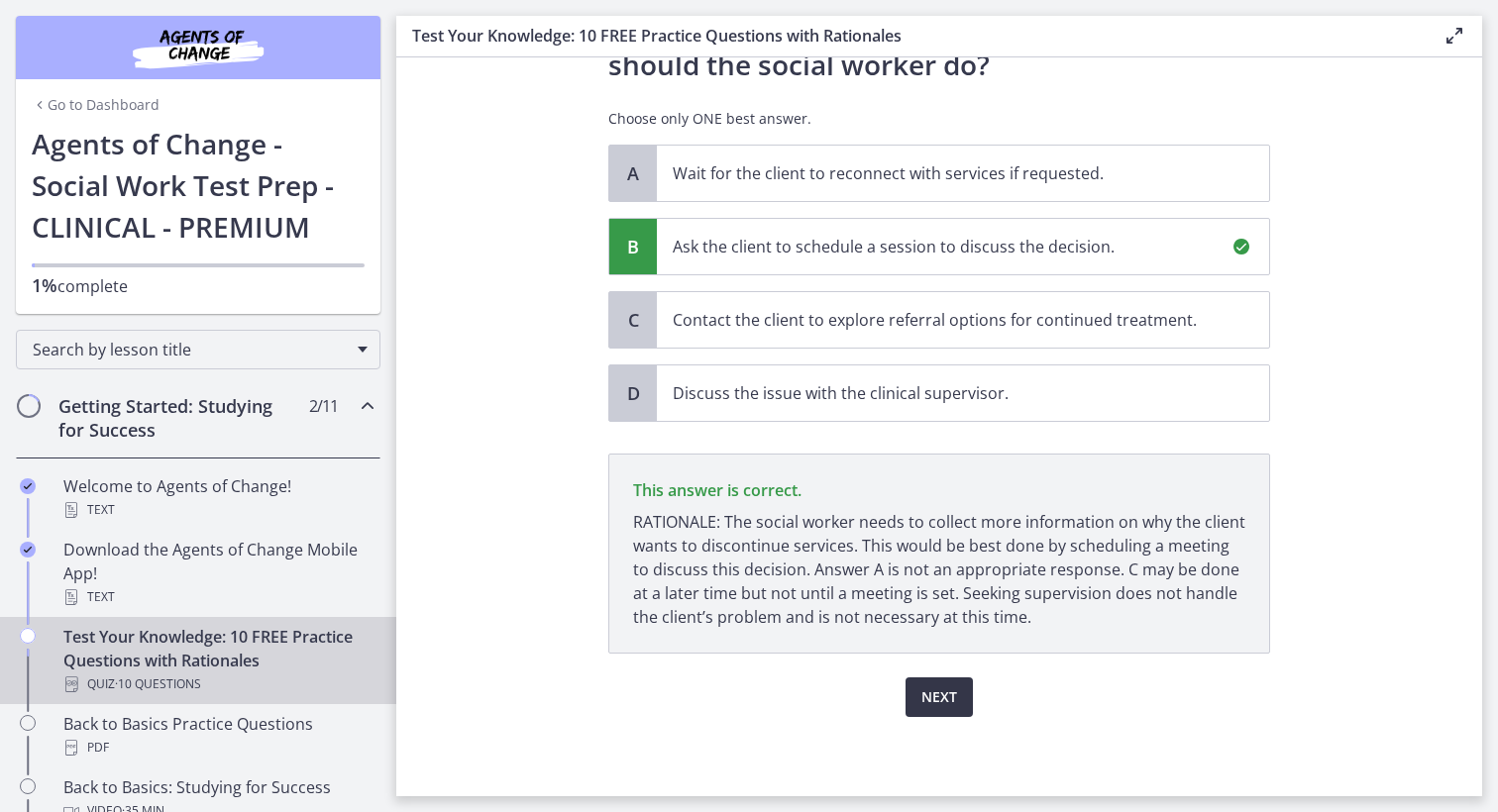 click on "Next" at bounding box center (939, 697) 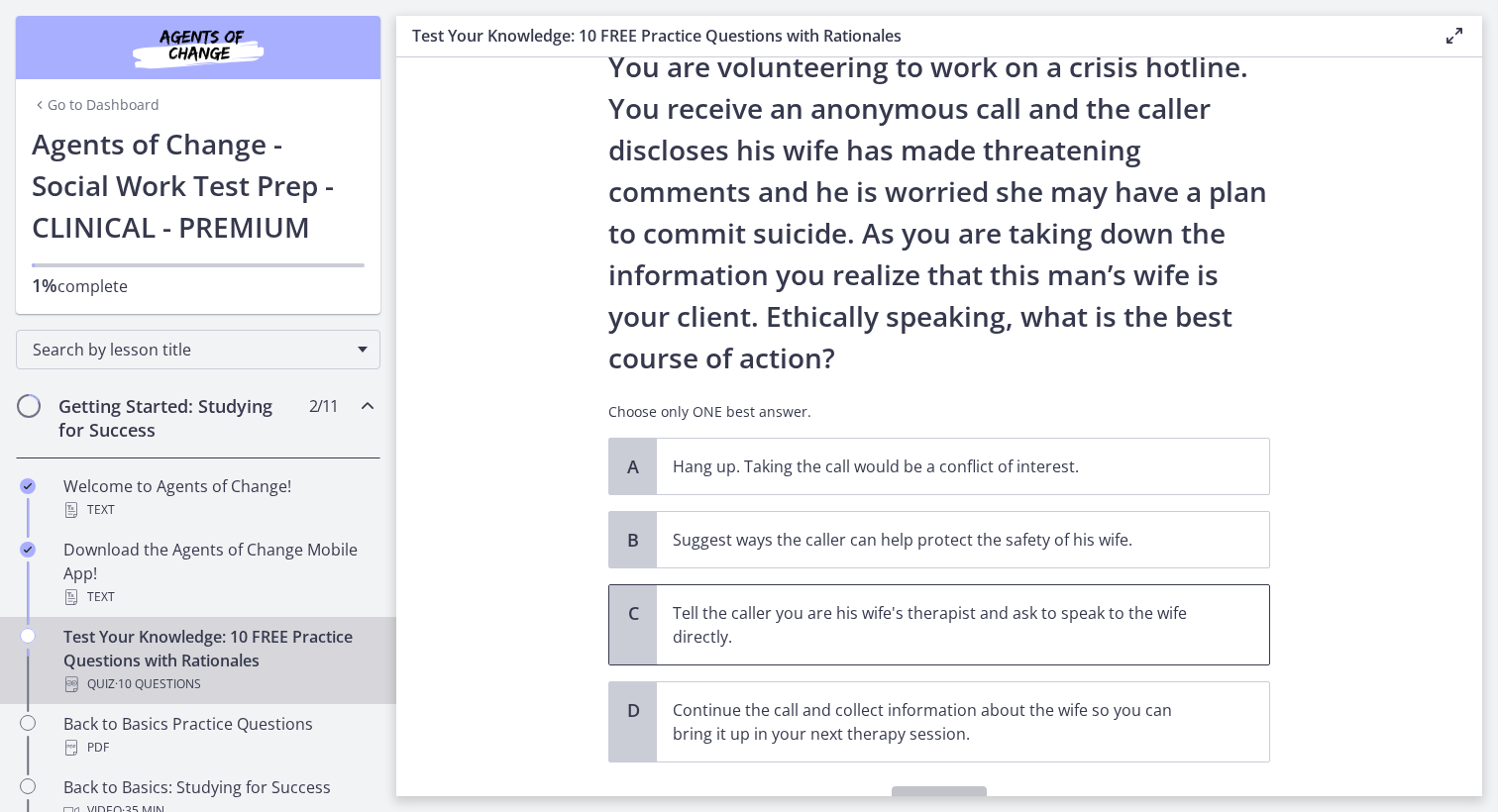 scroll, scrollTop: 76, scrollLeft: 0, axis: vertical 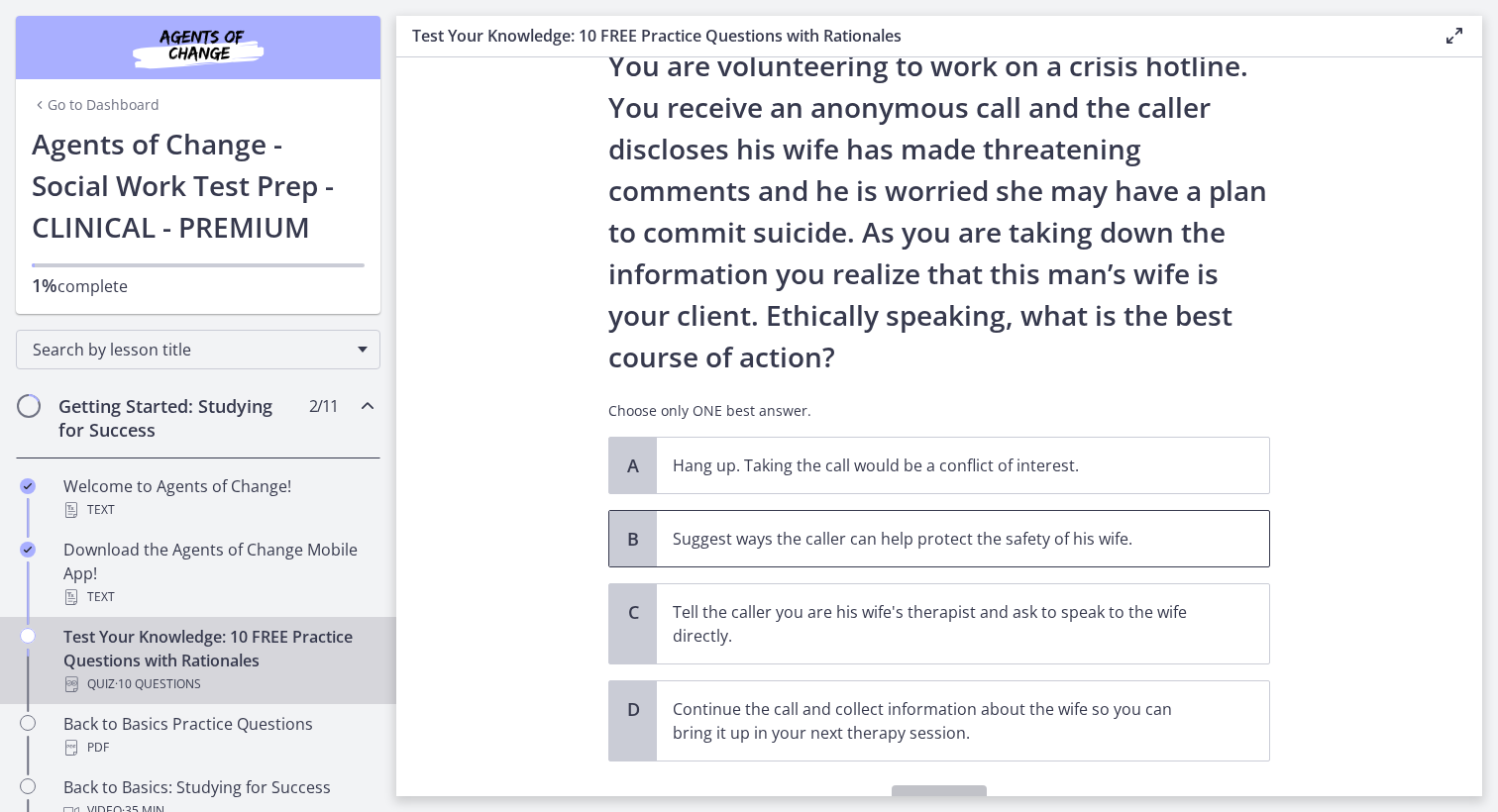 click on "Suggest ways the caller can help protect the safety of his wife." at bounding box center [943, 539] 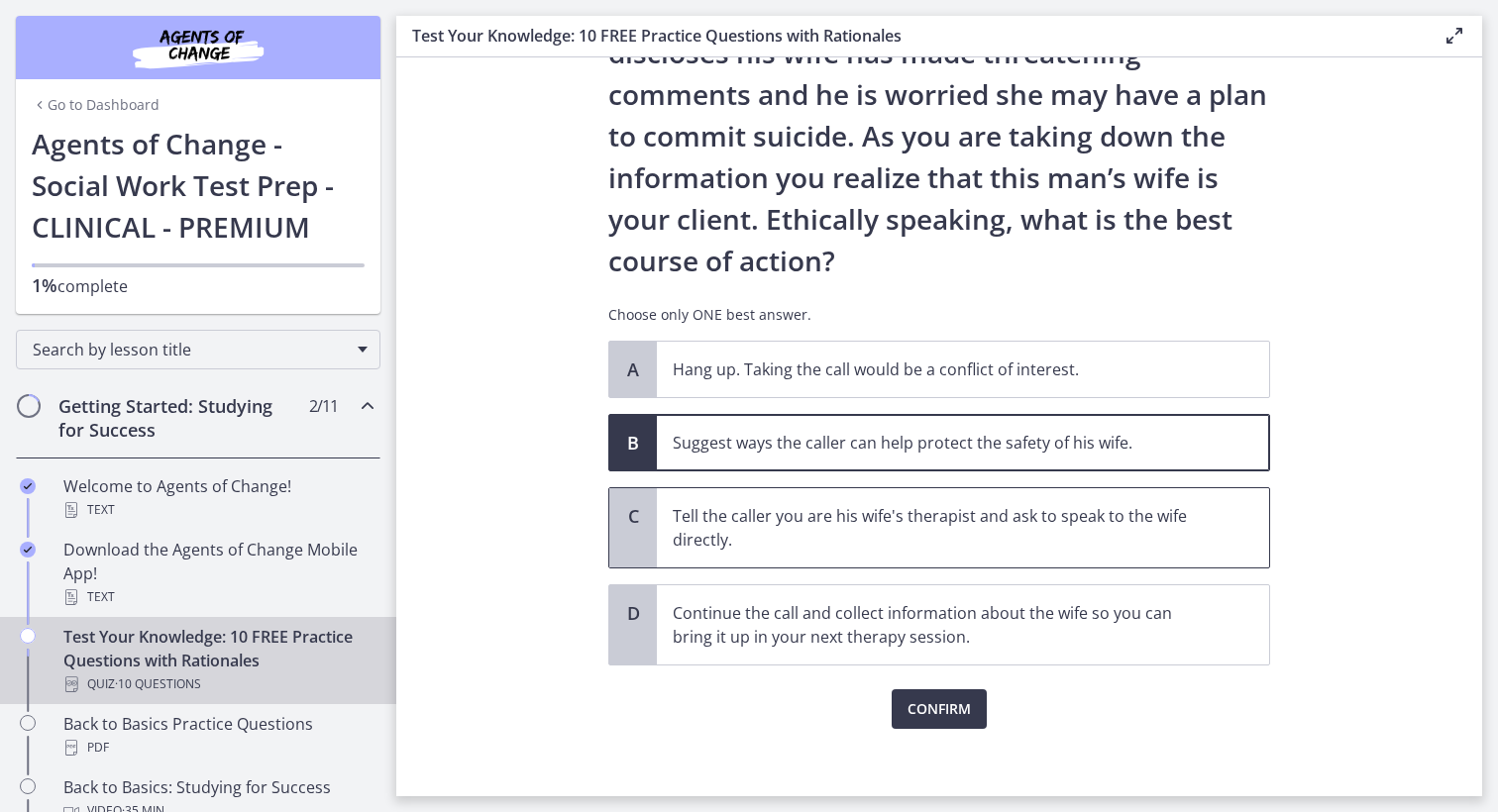 scroll, scrollTop: 183, scrollLeft: 0, axis: vertical 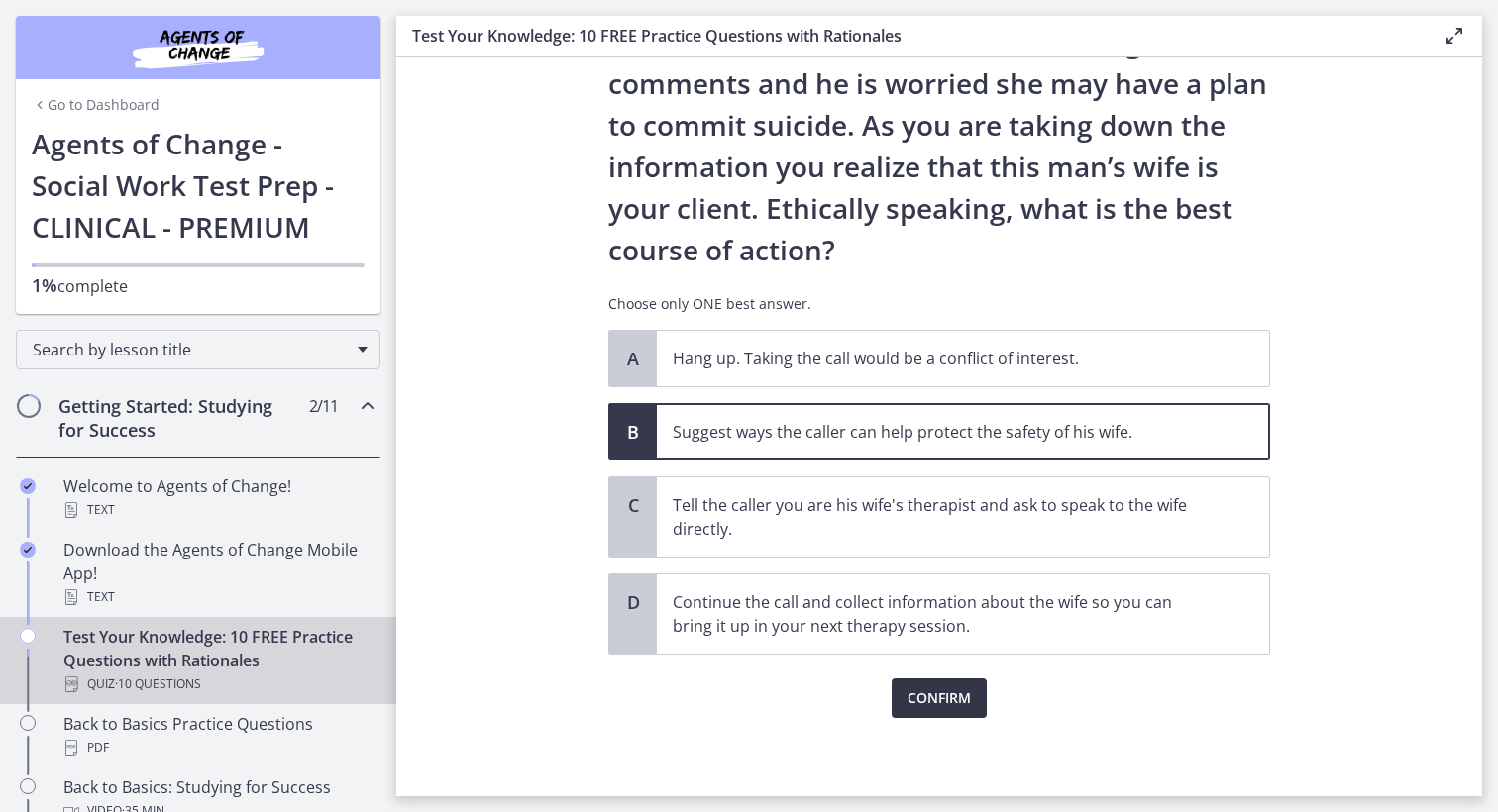 click on "Confirm" at bounding box center [939, 698] 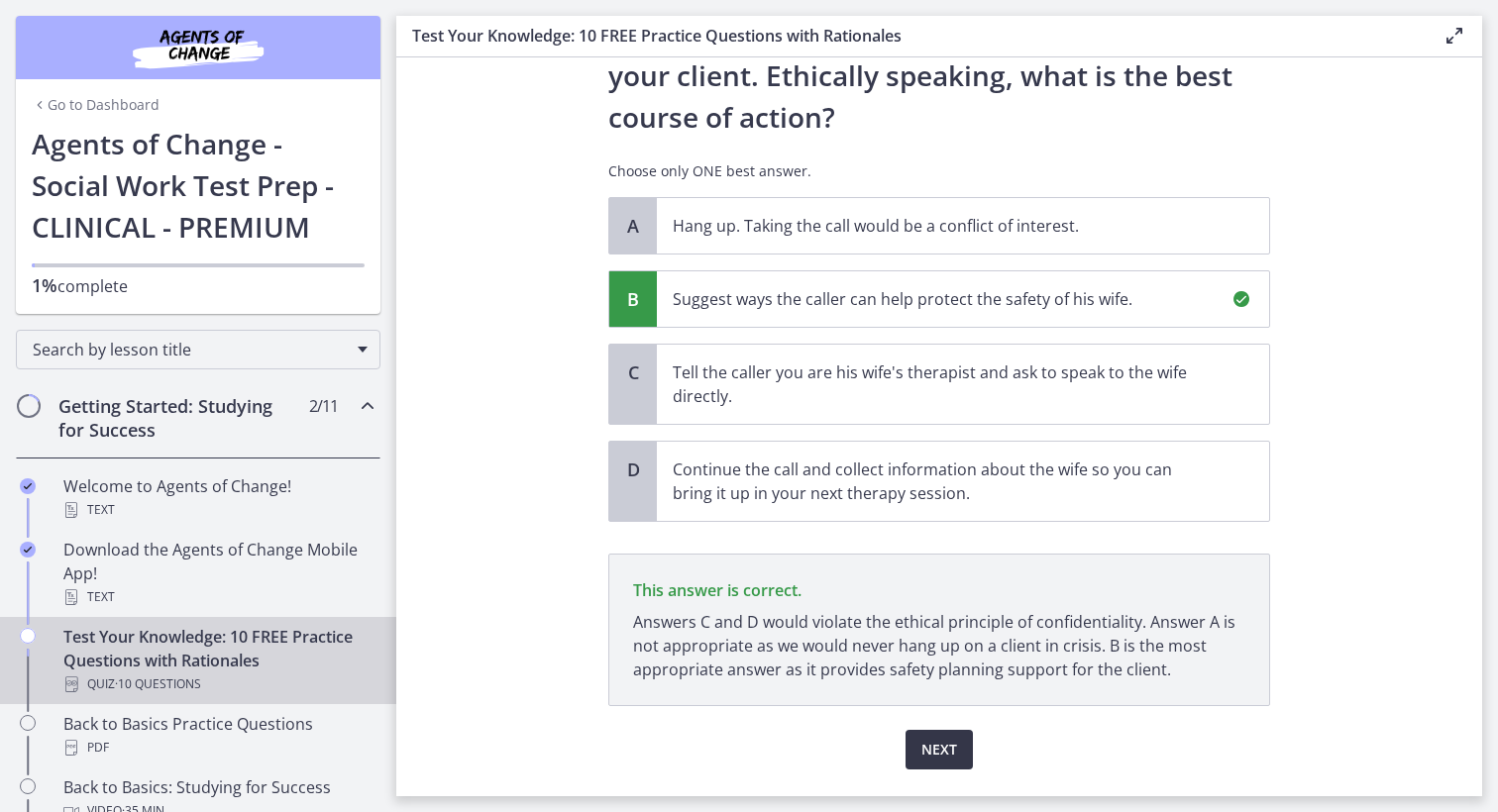 scroll, scrollTop: 368, scrollLeft: 0, axis: vertical 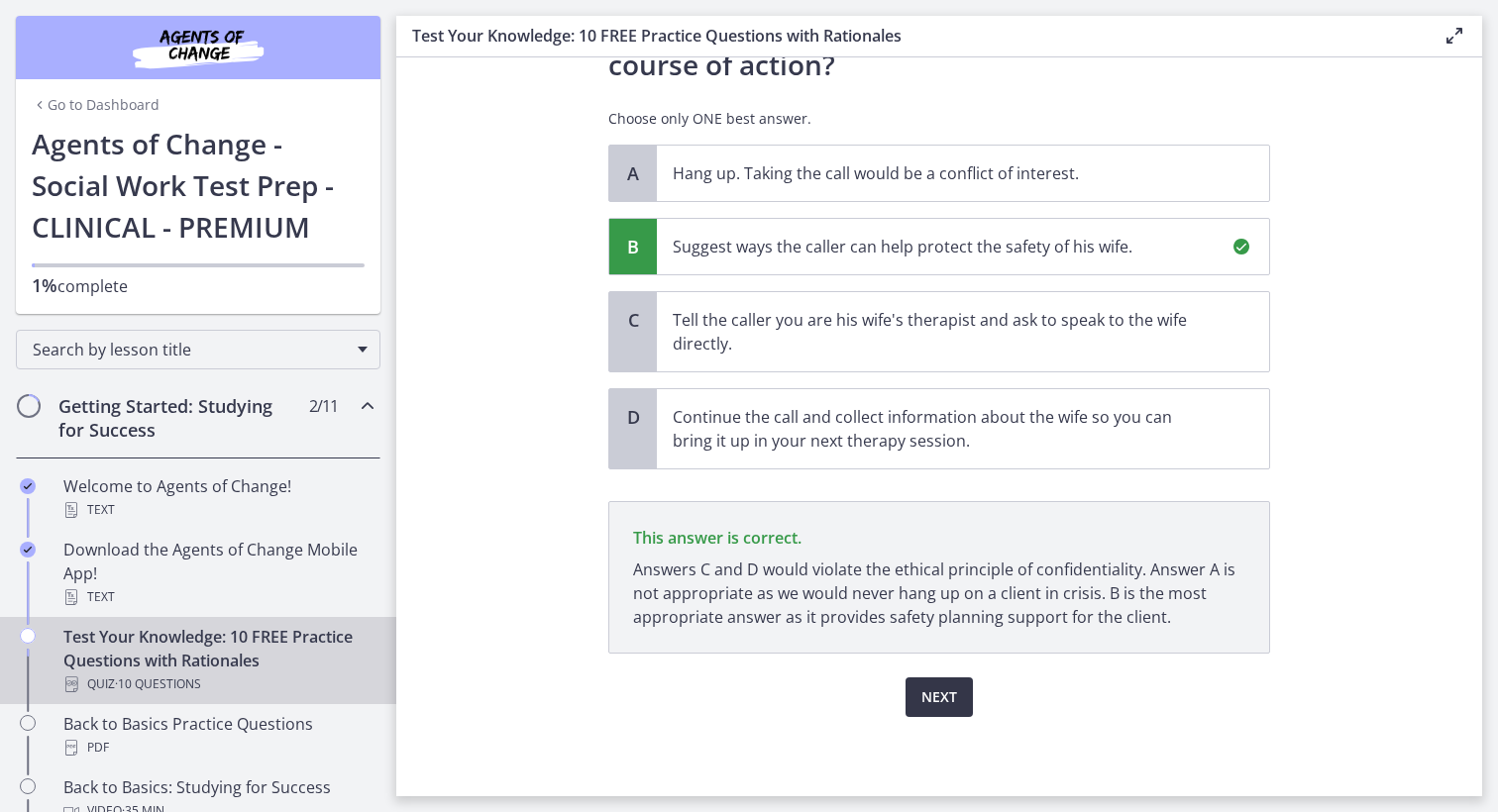 click on "Next" at bounding box center [939, 697] 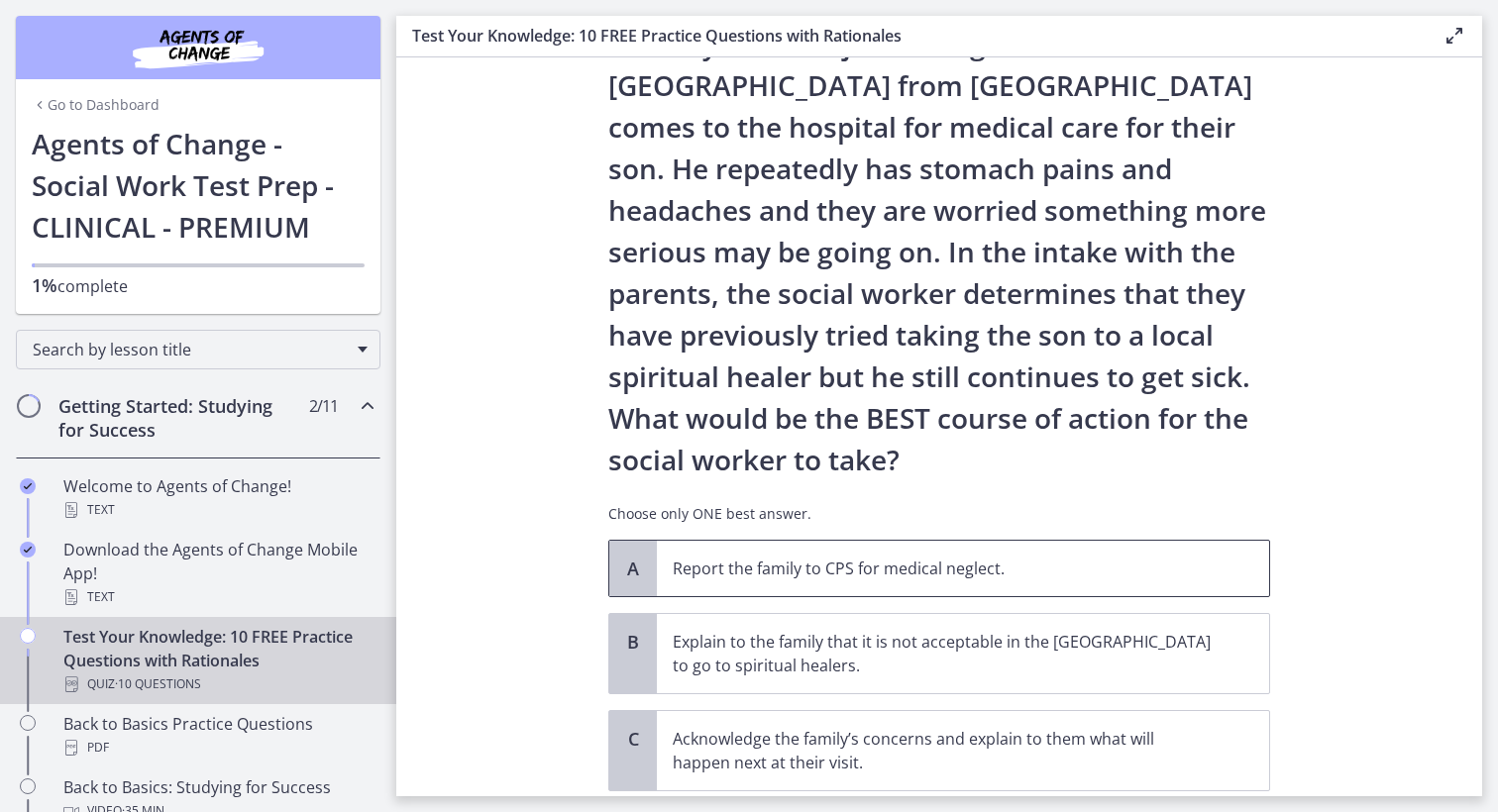 scroll, scrollTop: 103, scrollLeft: 0, axis: vertical 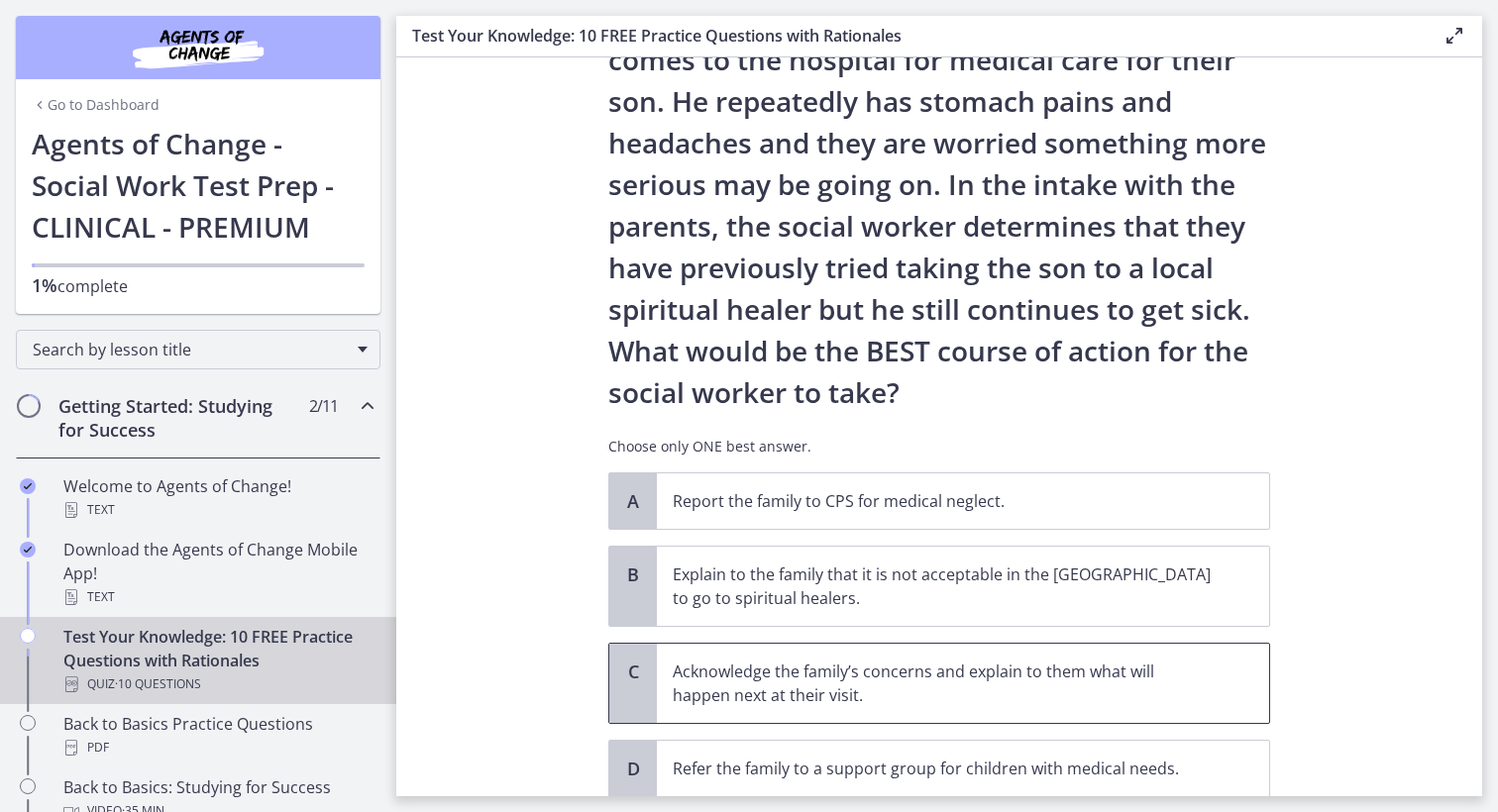 click on "Acknowledge the family’s concerns and explain to them what will happen next at their visit." at bounding box center (943, 683) 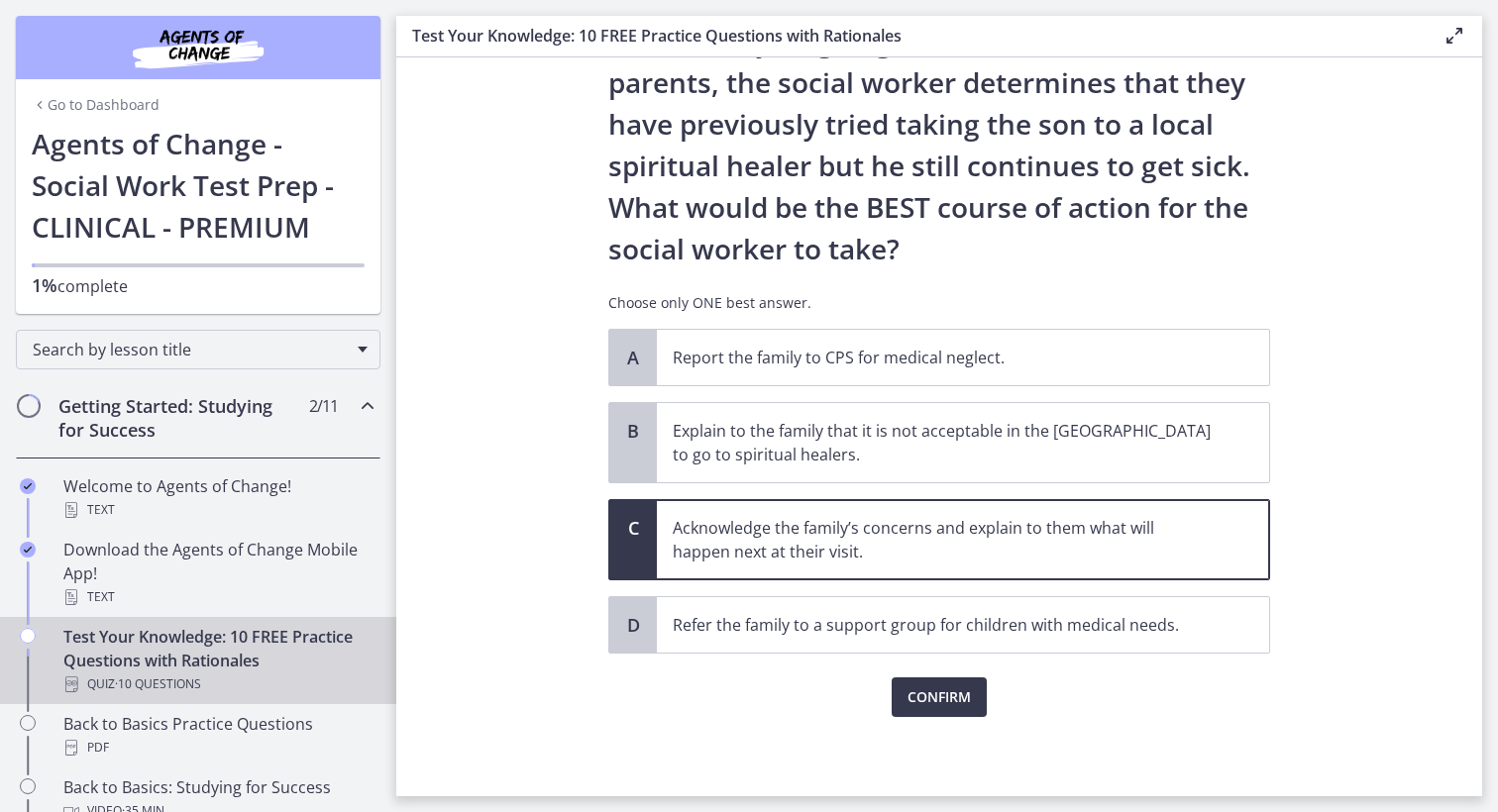 click on "Confirm" at bounding box center [939, 697] 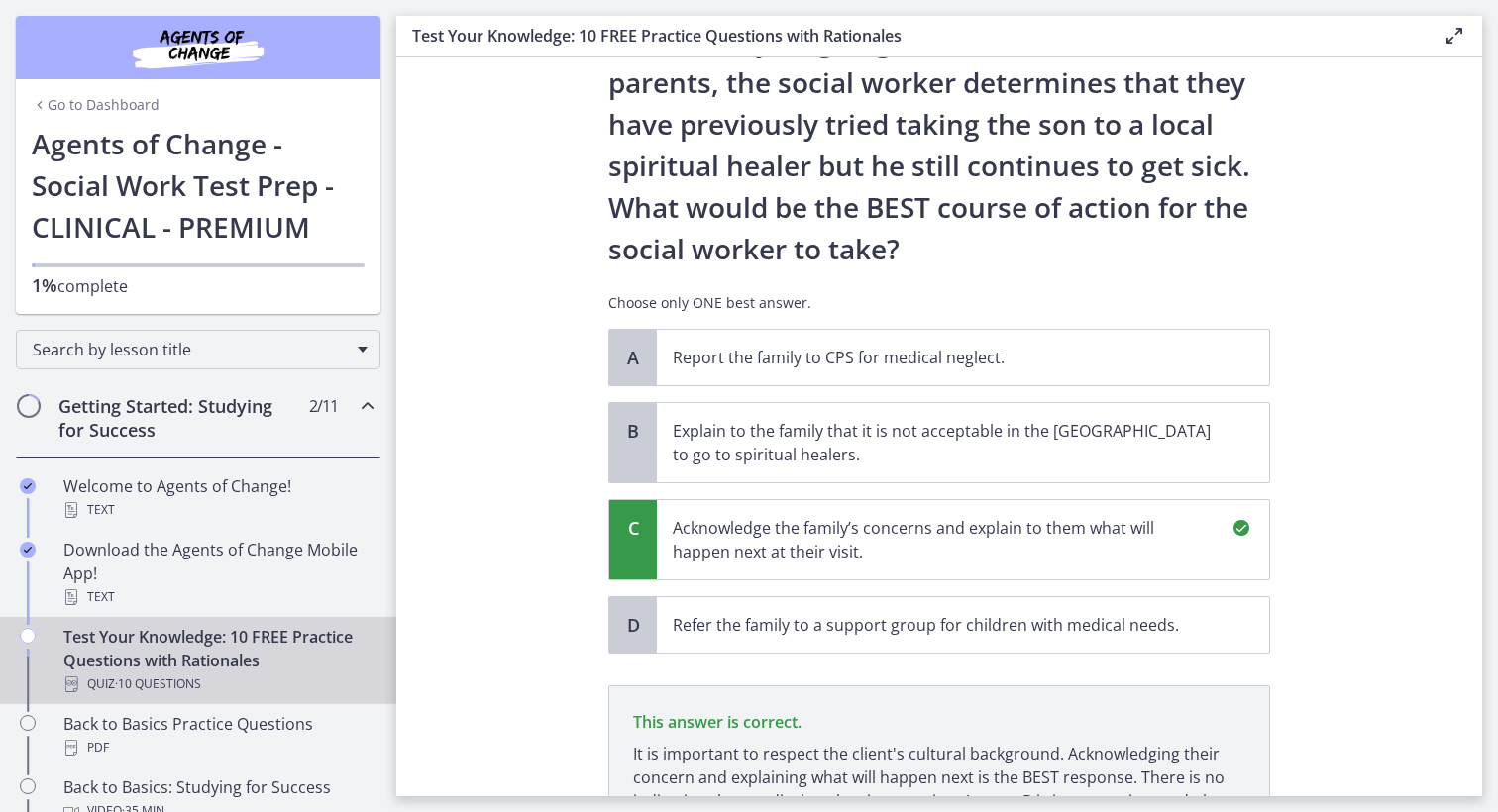 scroll, scrollTop: 541, scrollLeft: 0, axis: vertical 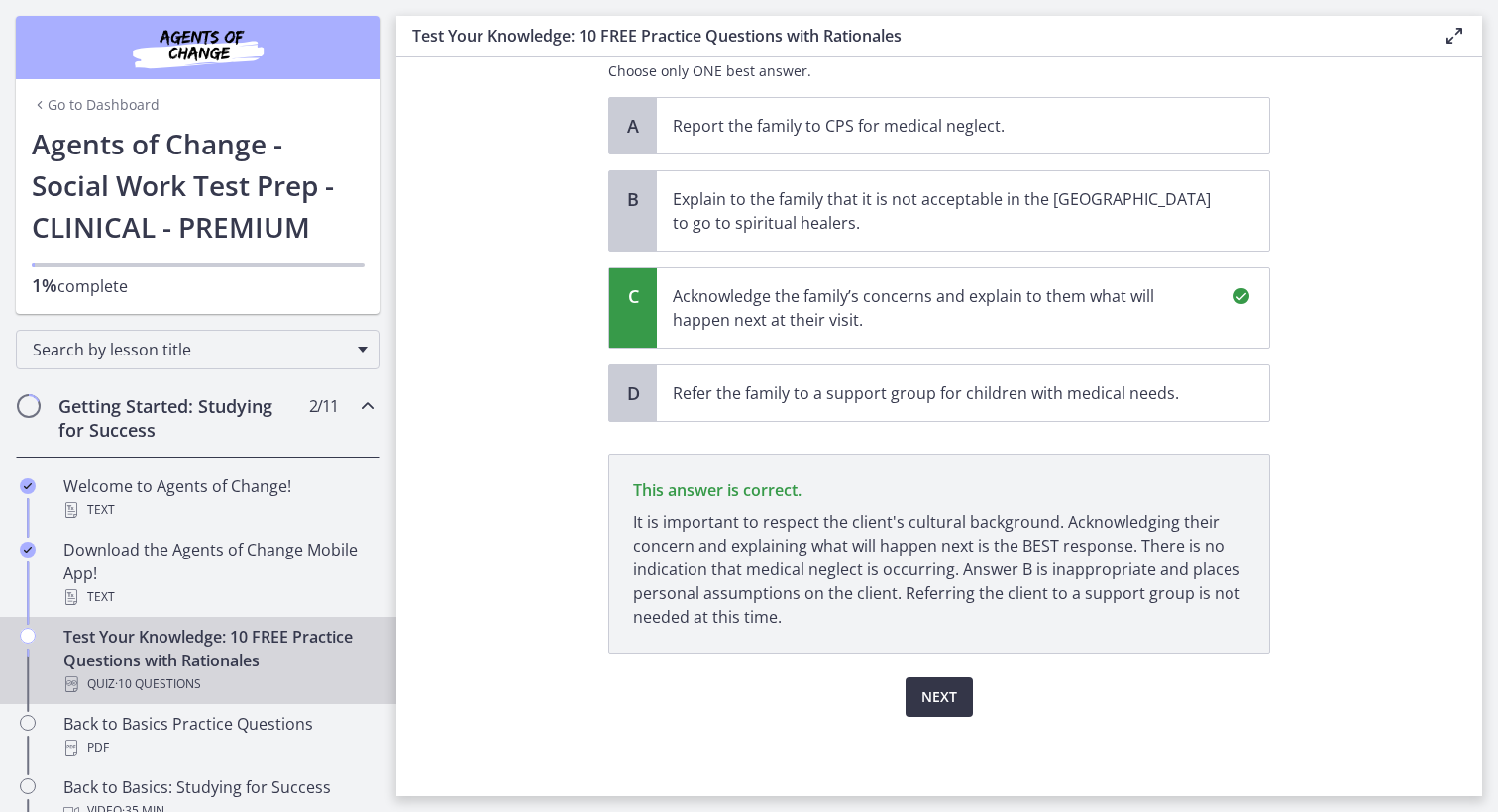 click on "Next" at bounding box center (939, 697) 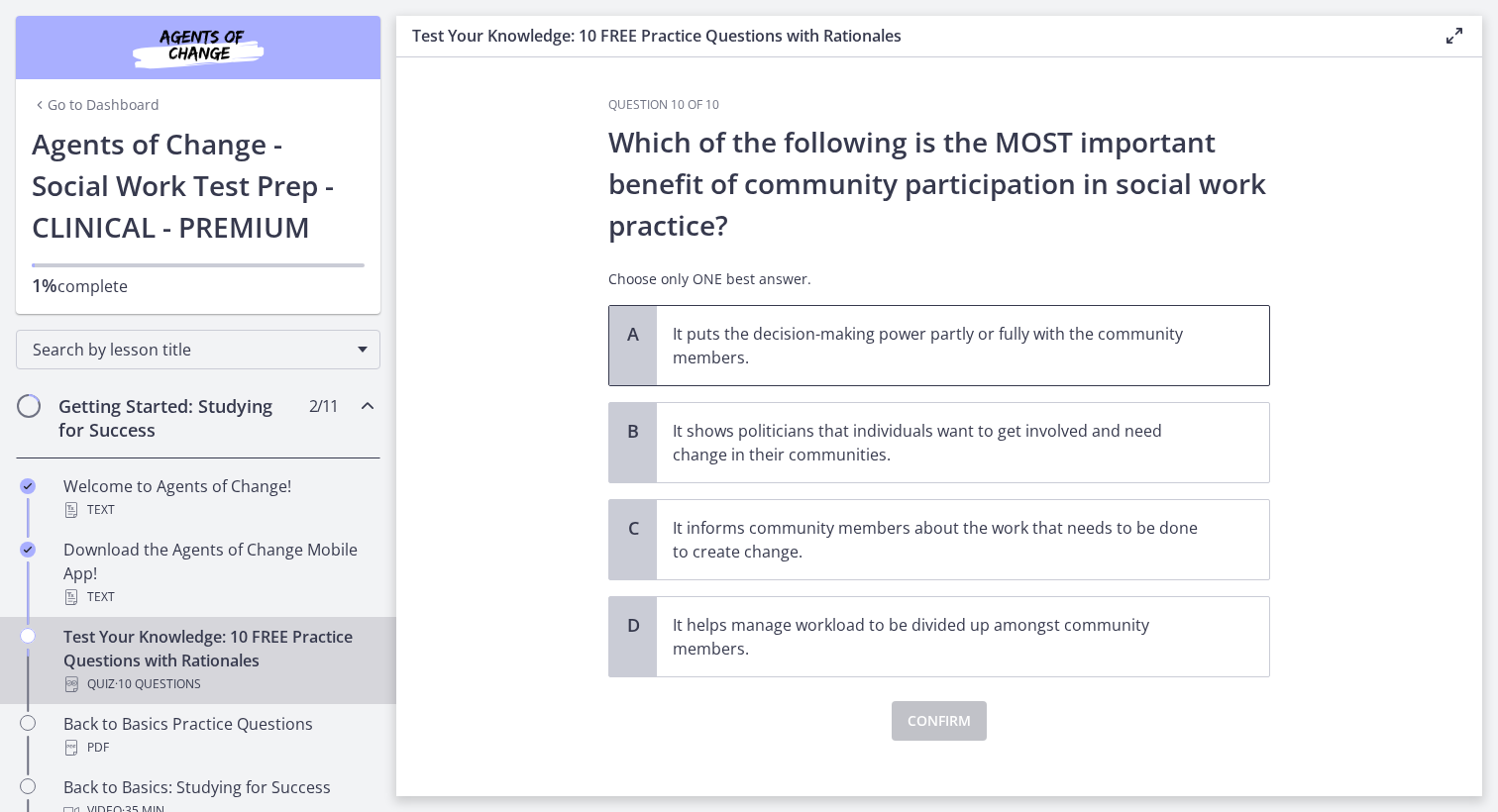click on "It puts the decision-making power partly or fully with the community members." at bounding box center [963, 346] 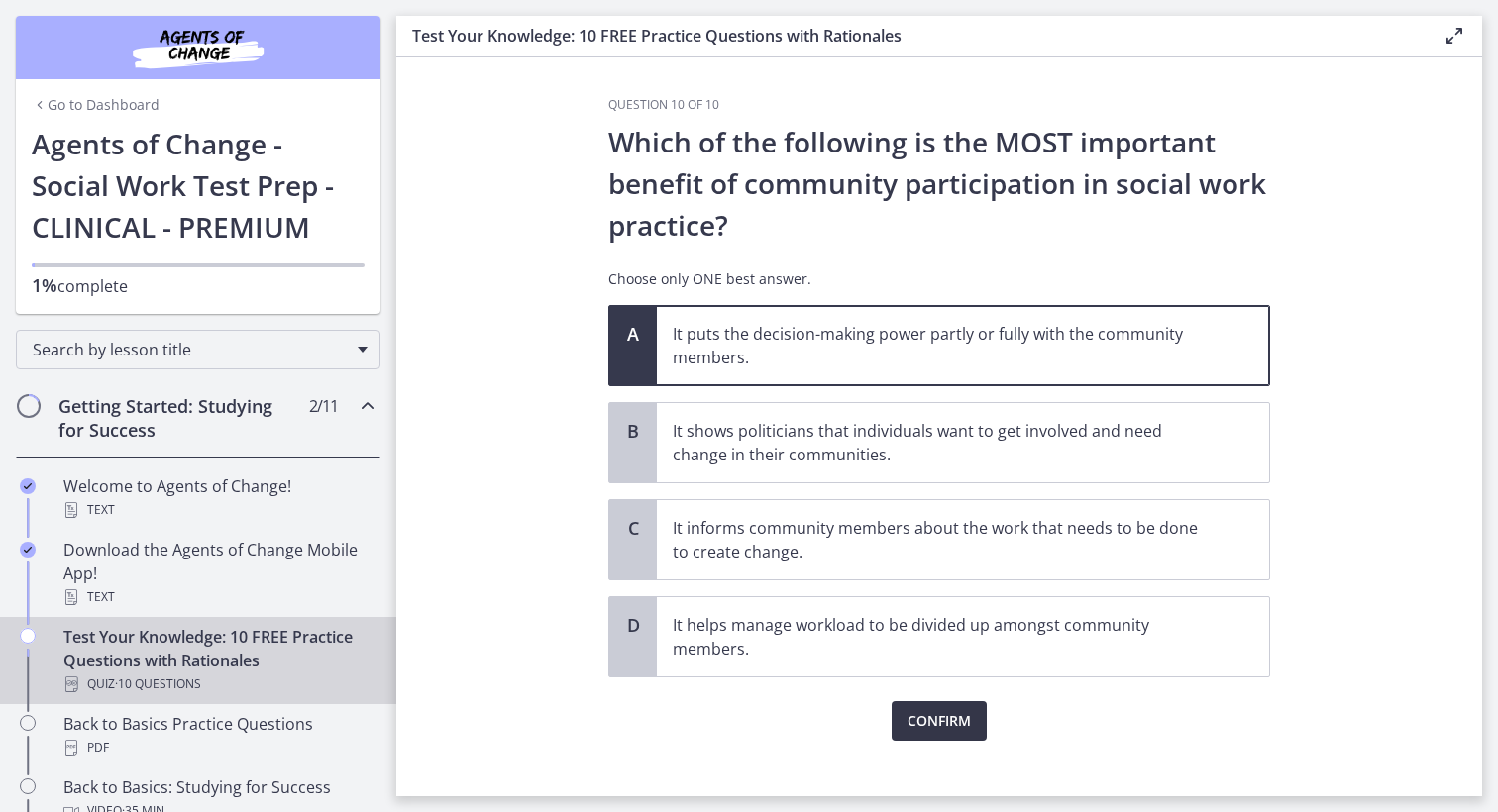 click on "Confirm" at bounding box center [939, 721] 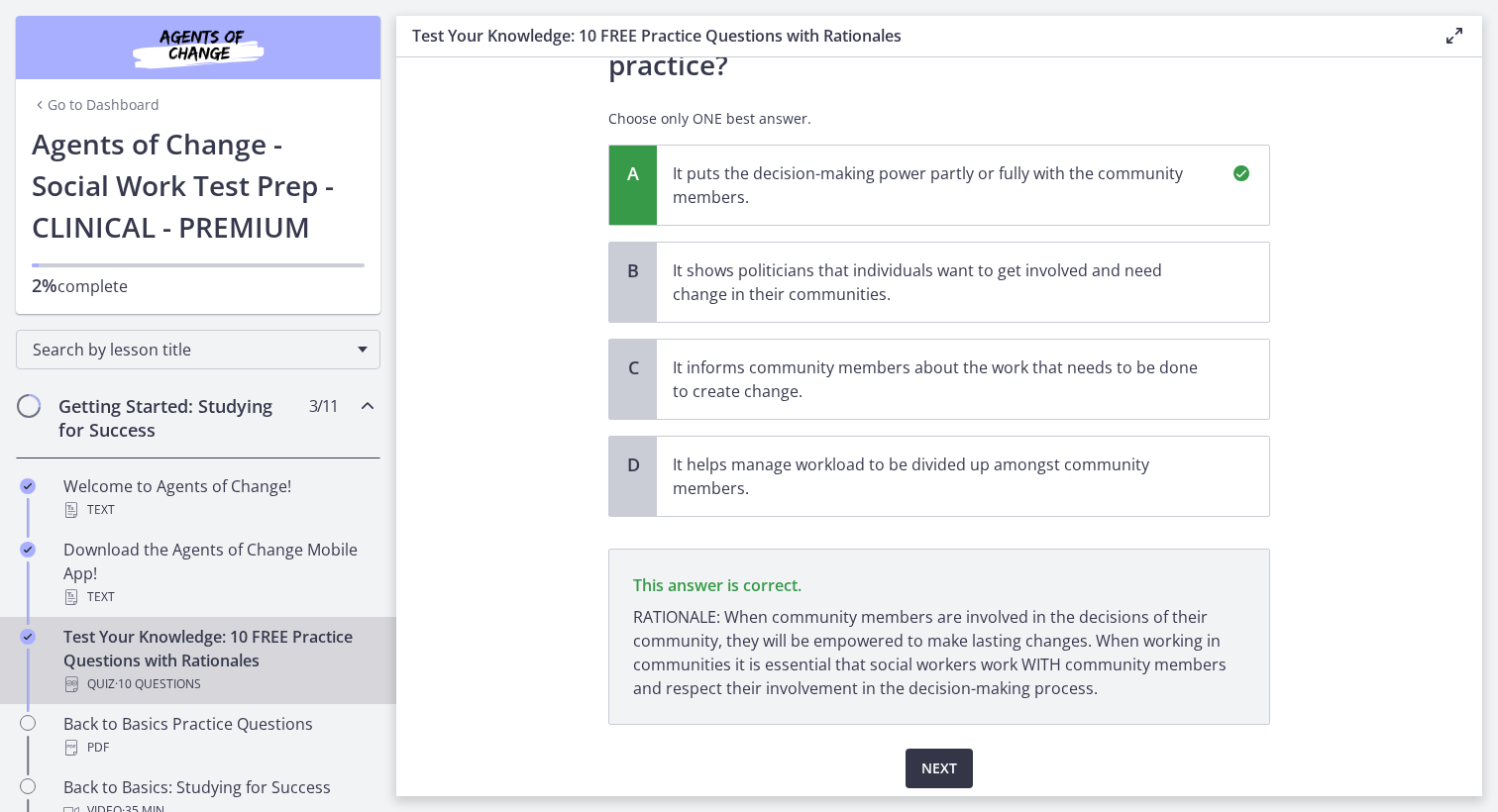 scroll, scrollTop: 232, scrollLeft: 0, axis: vertical 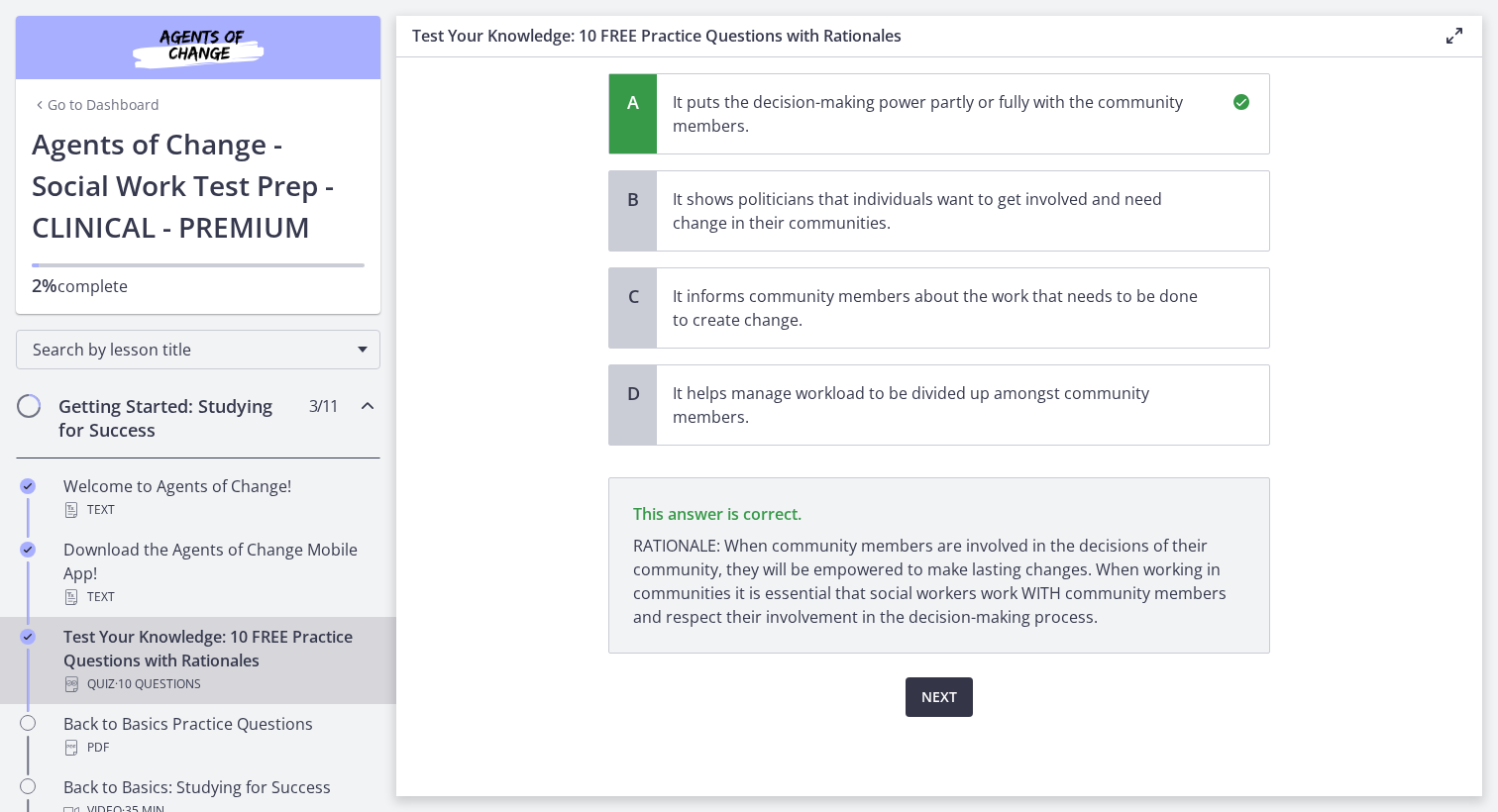 click on "Next" at bounding box center (939, 697) 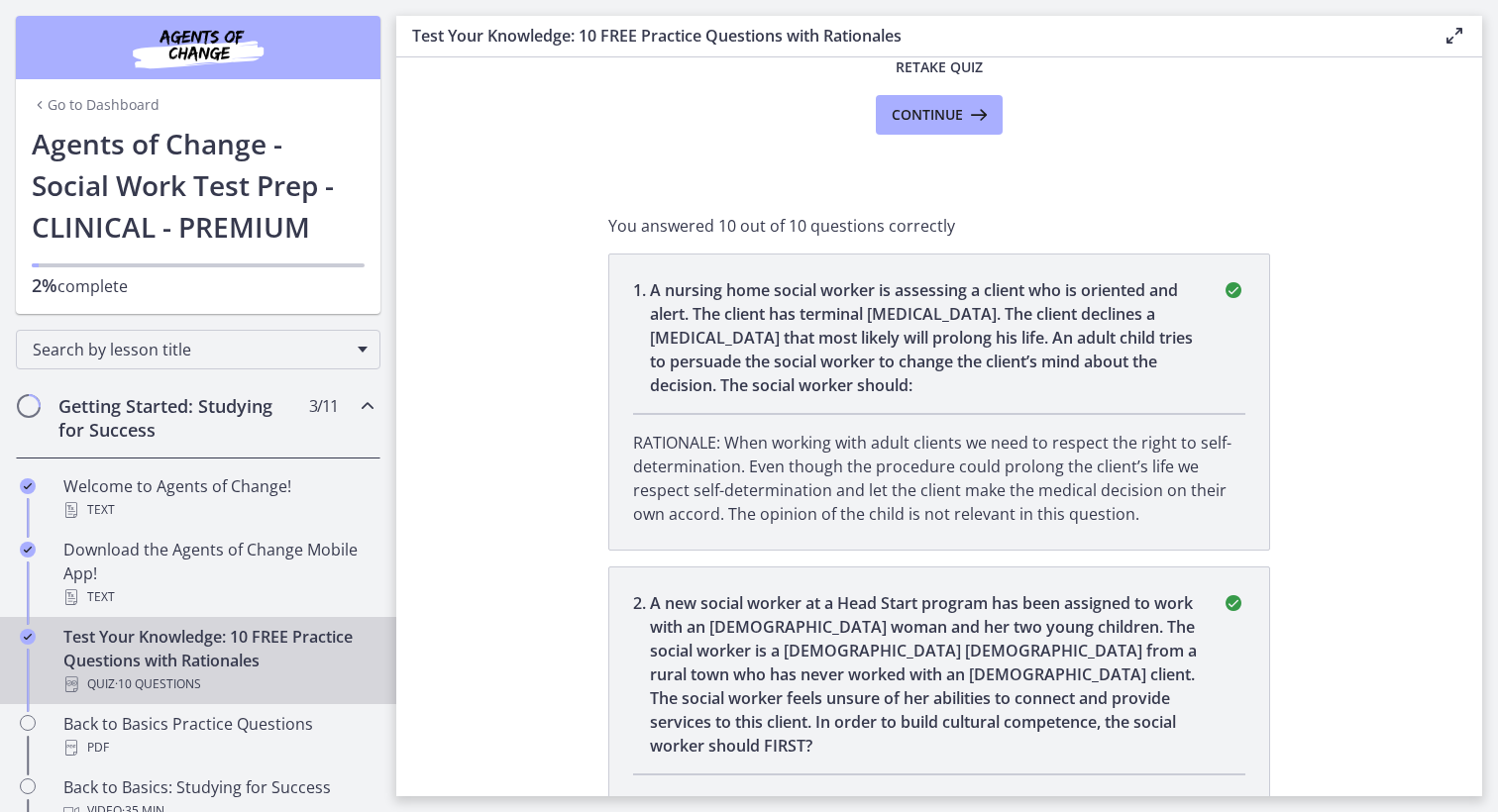 scroll, scrollTop: 0, scrollLeft: 0, axis: both 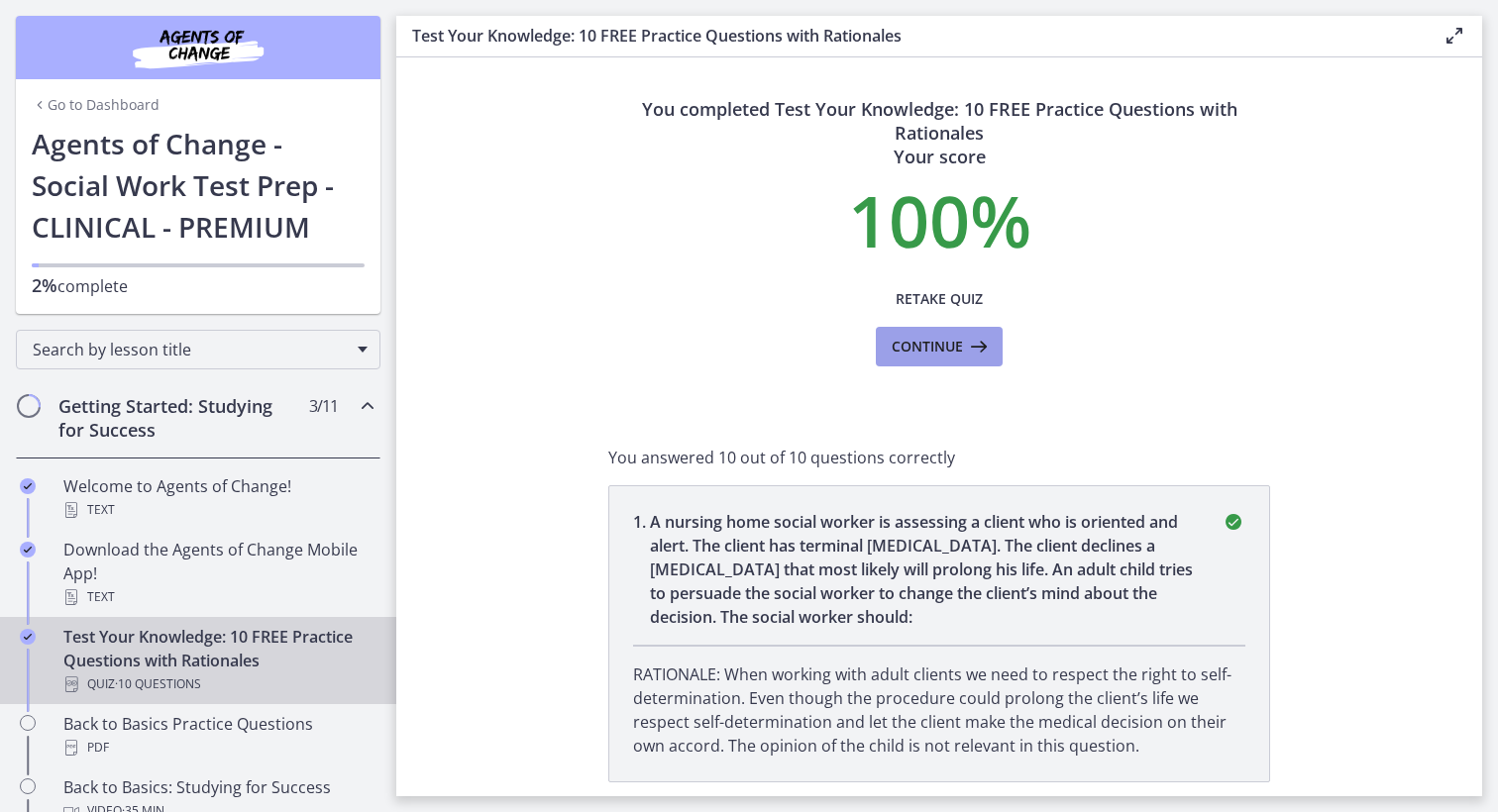 click on "Continue" at bounding box center [939, 347] 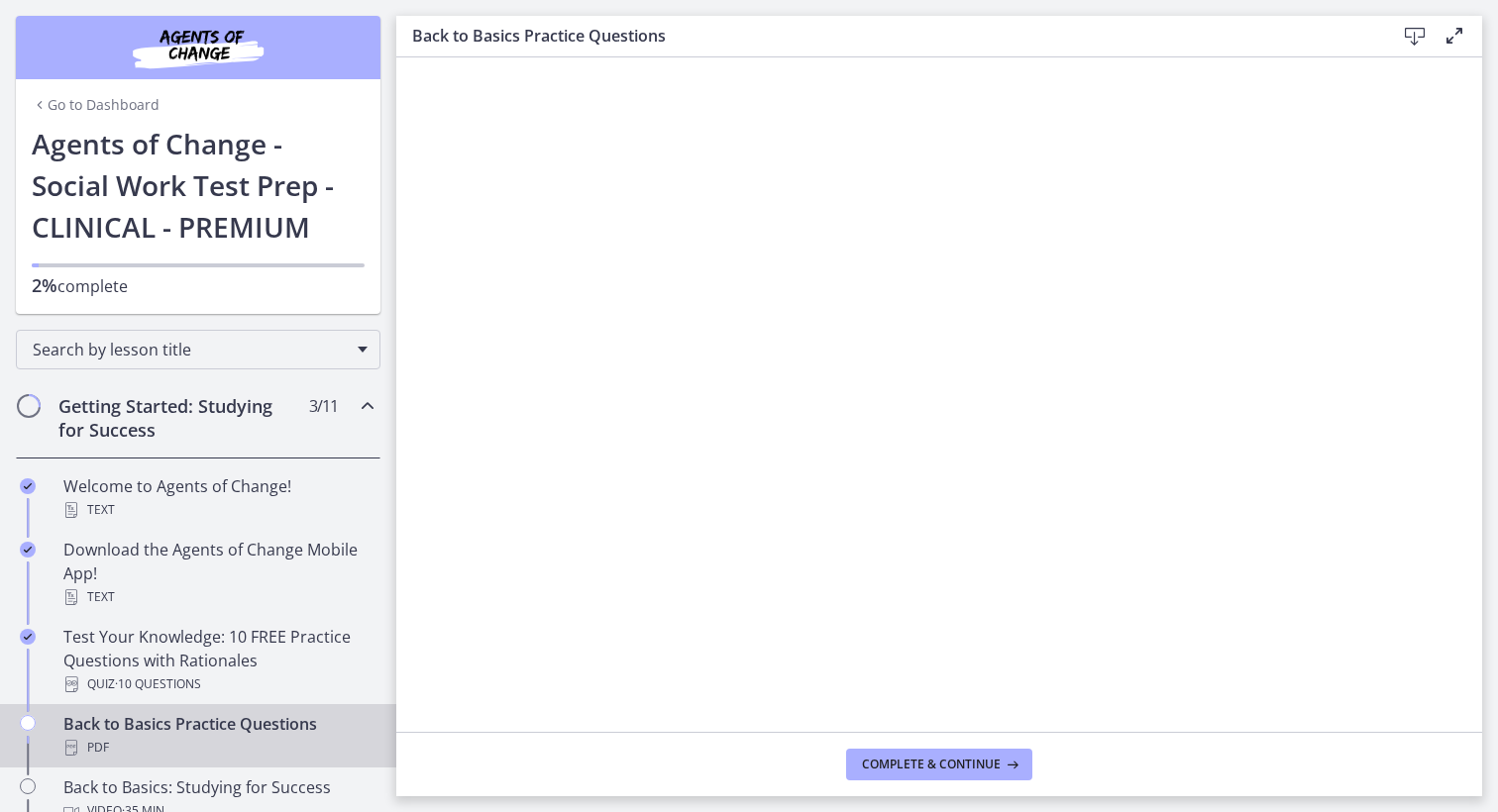 scroll, scrollTop: 0, scrollLeft: 0, axis: both 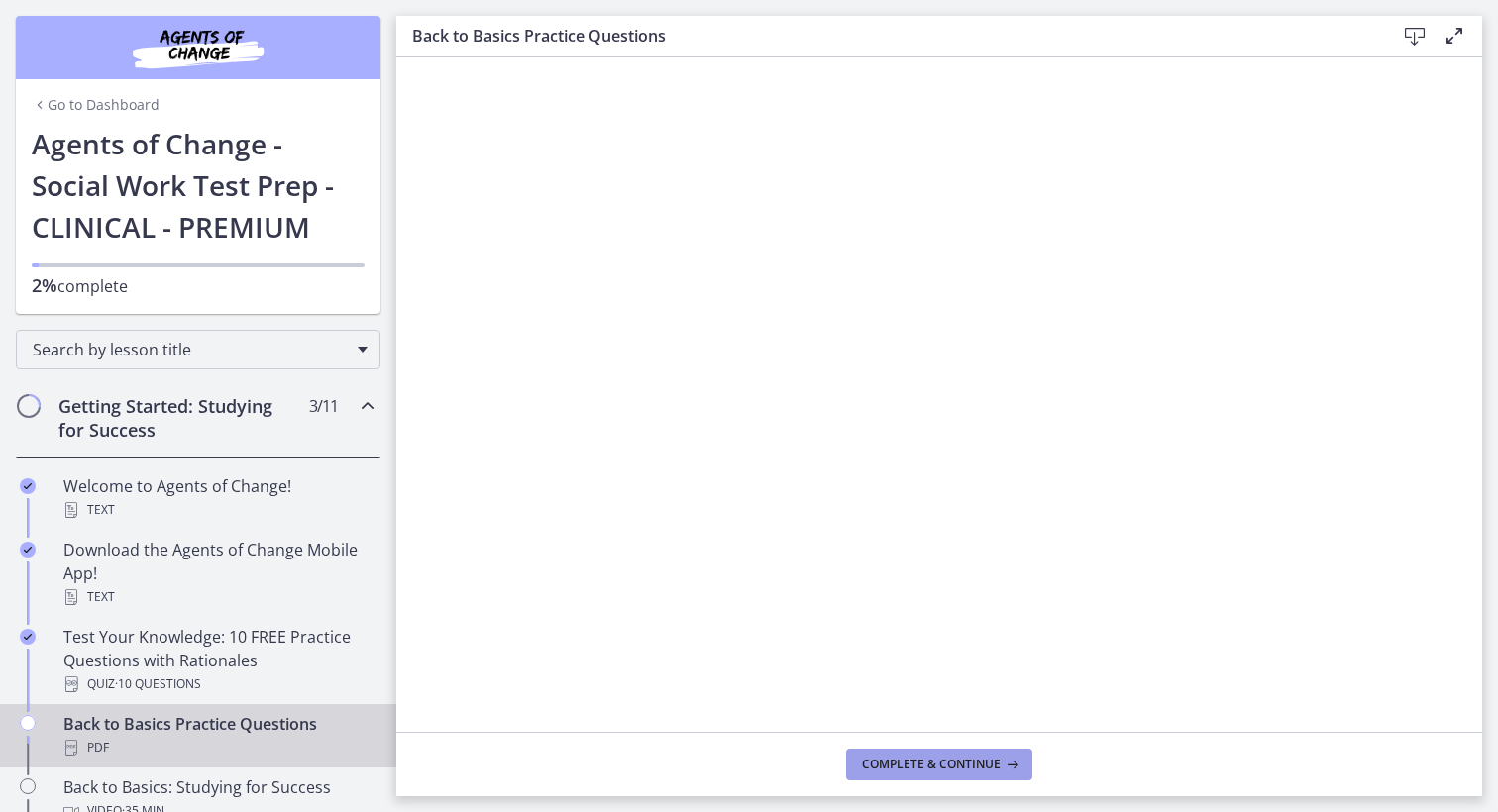 click on "Complete & continue" at bounding box center (931, 764) 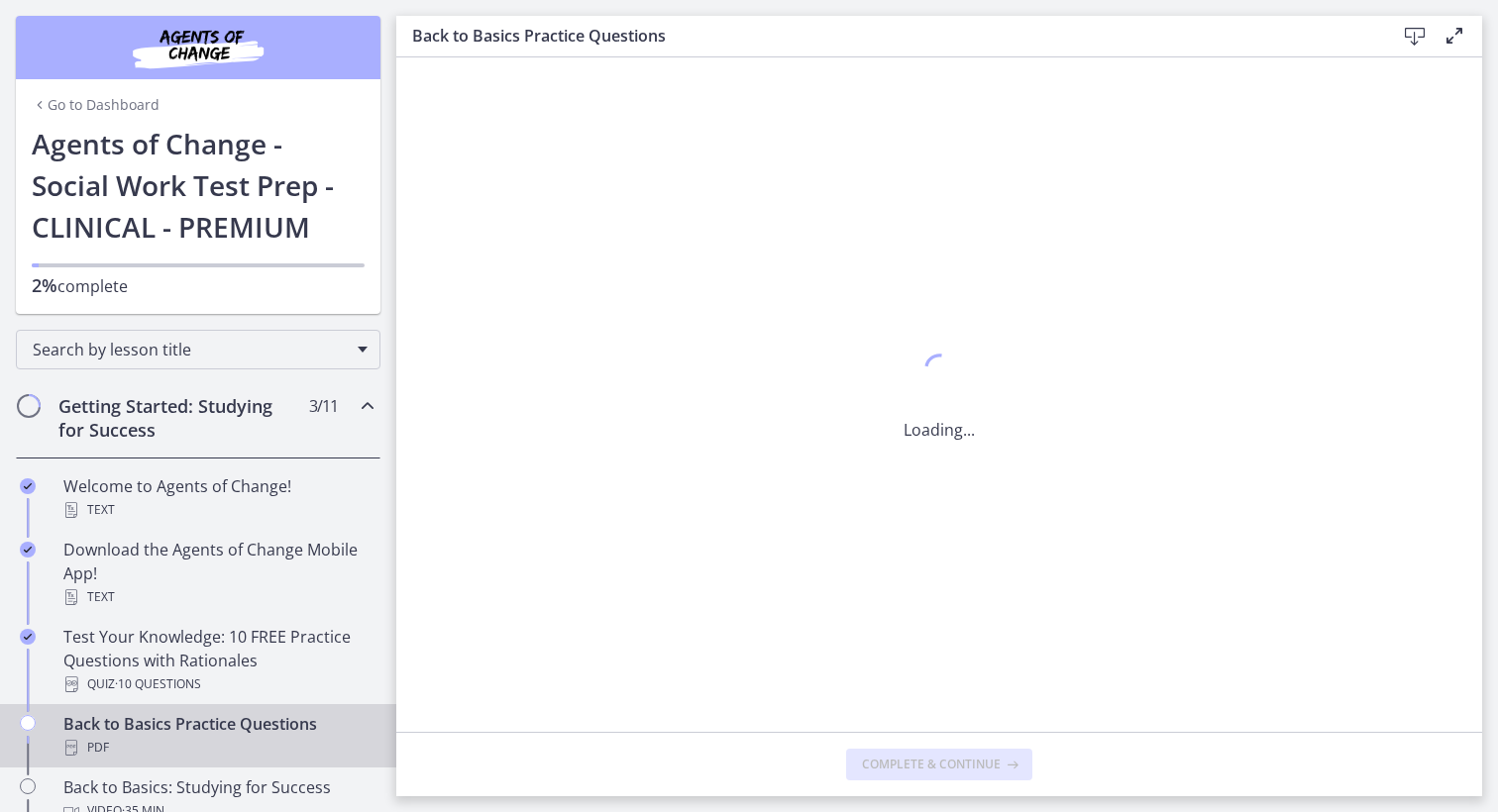 drag, startPoint x: 1374, startPoint y: 15, endPoint x: 867, endPoint y: 216, distance: 545.3898 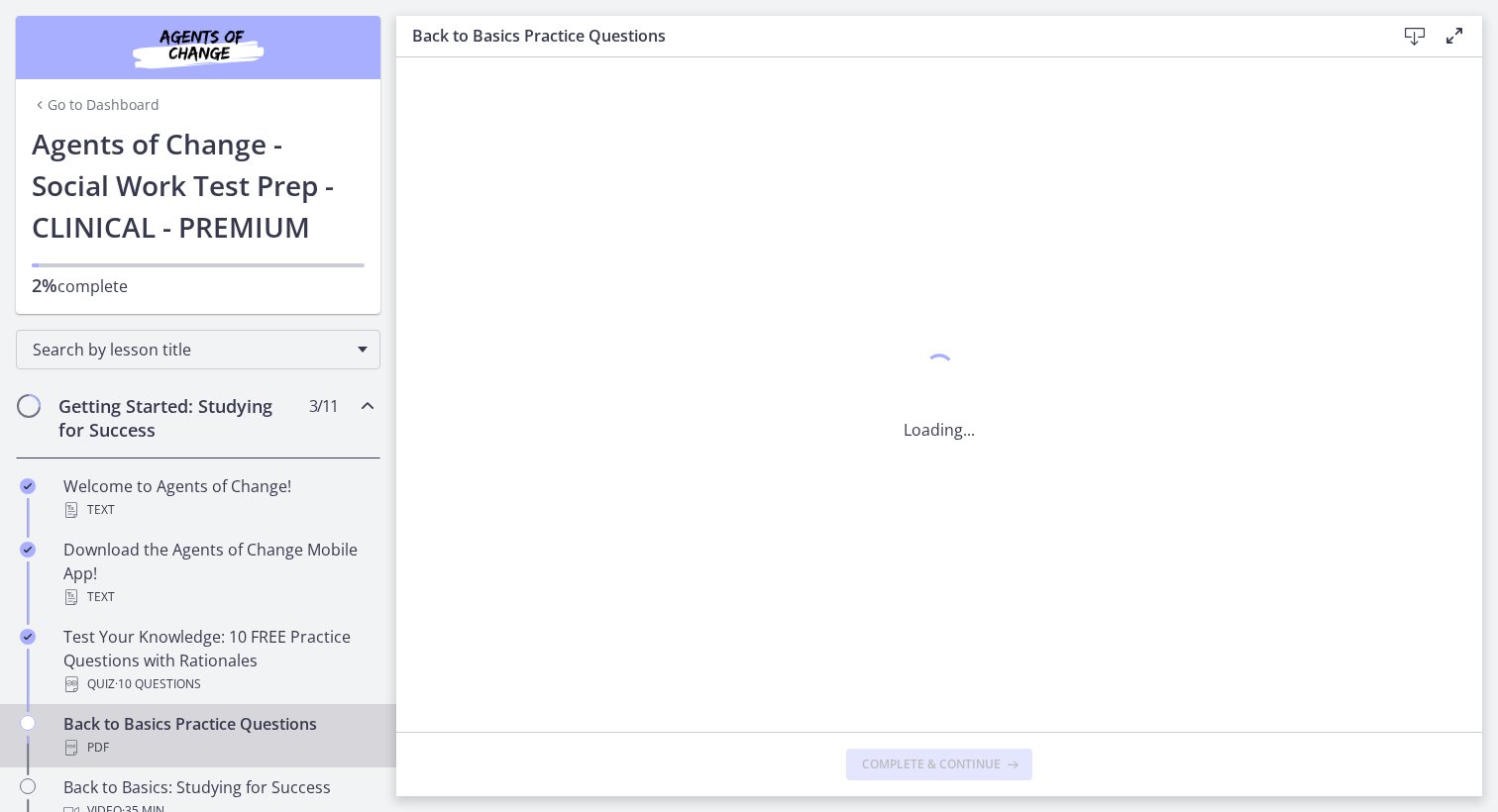 click on "Loading..." at bounding box center [939, 394] 